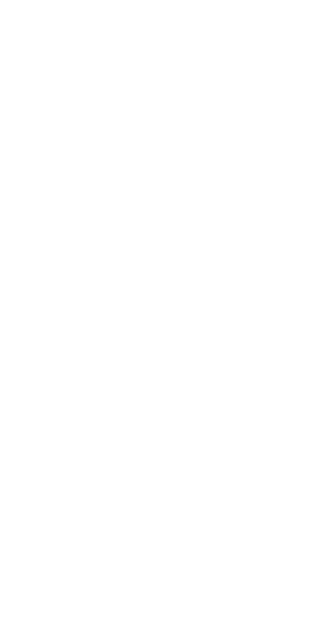 scroll, scrollTop: 0, scrollLeft: 0, axis: both 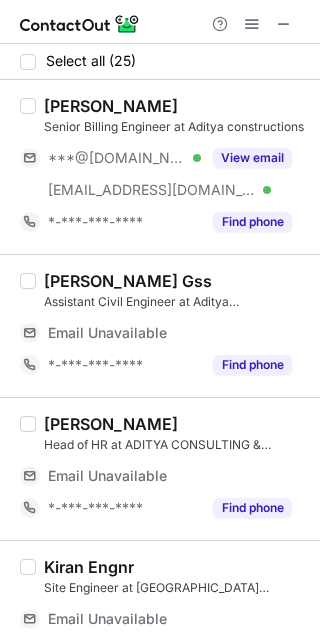 click on "Sachin Sharma" at bounding box center (111, 106) 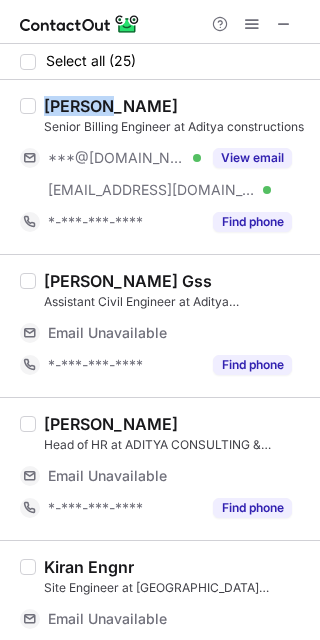 click on "Sachin Sharma" at bounding box center [111, 106] 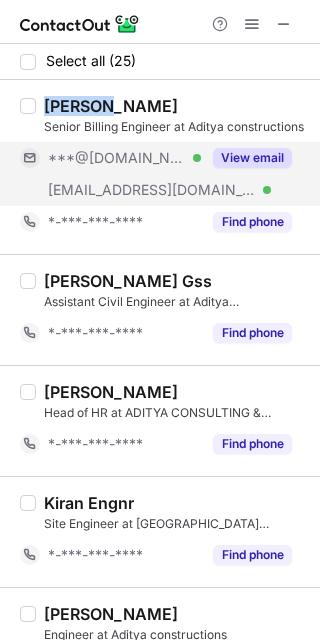 click on "View email" at bounding box center [252, 158] 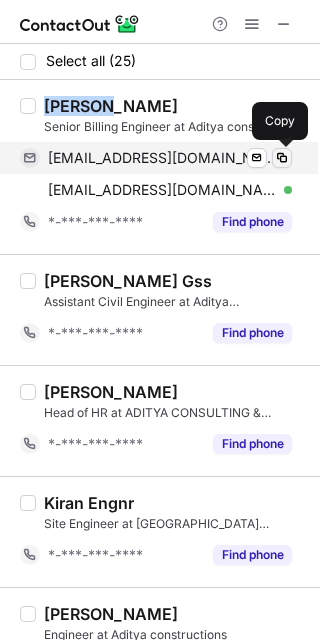 click at bounding box center [282, 158] 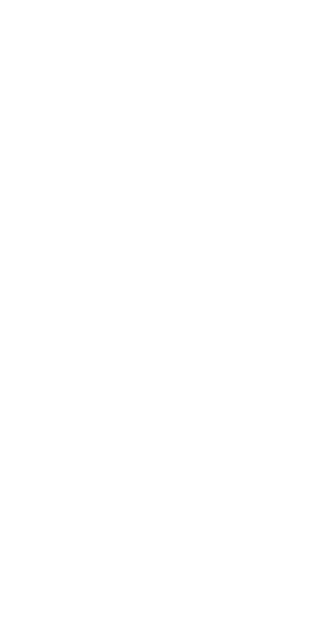 scroll, scrollTop: 0, scrollLeft: 0, axis: both 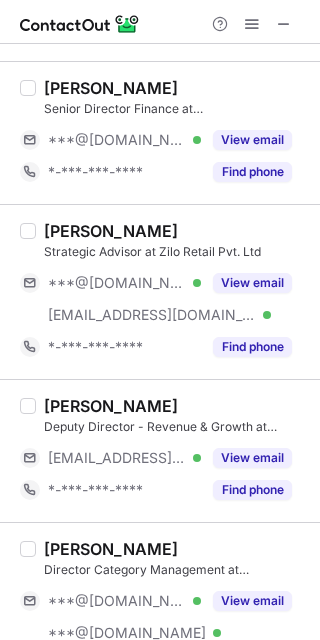 click on "Chintan Gada" at bounding box center (111, 88) 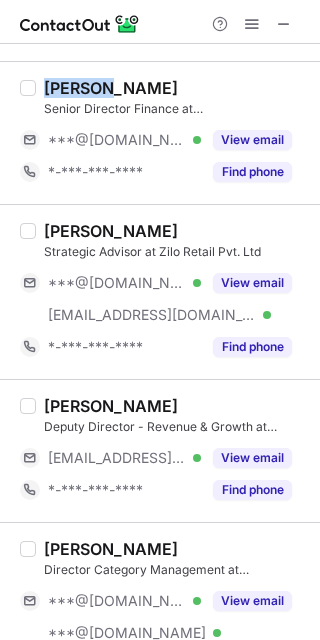 copy on "Chintan" 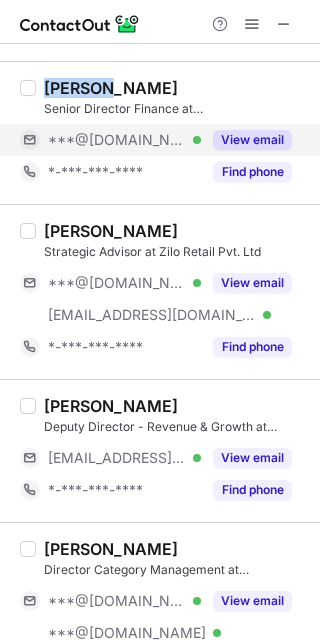 click on "View email" at bounding box center [252, 140] 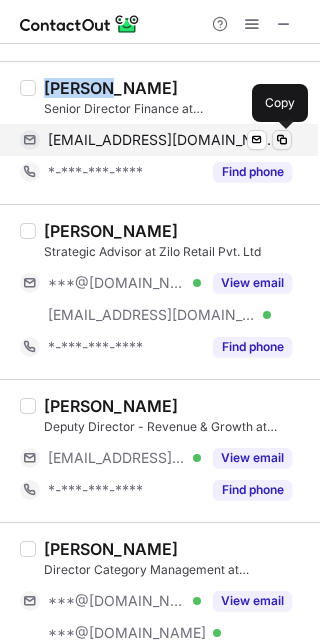 click at bounding box center [282, 140] 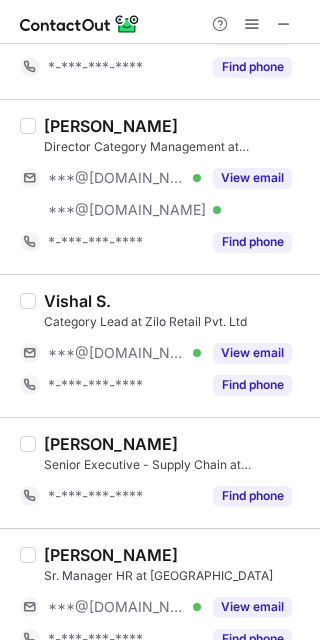 scroll, scrollTop: 734, scrollLeft: 0, axis: vertical 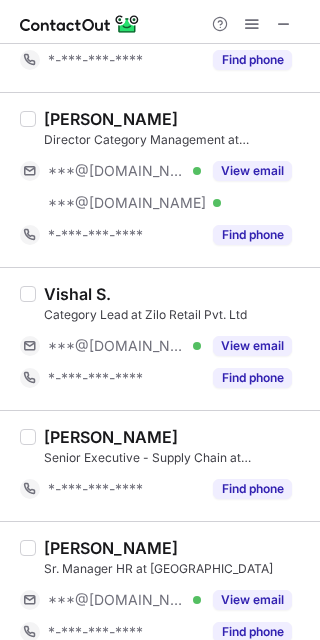 click on "Brajendu Shandilya" at bounding box center (111, 119) 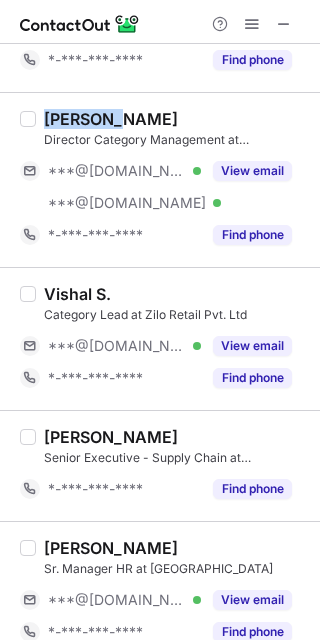 copy on "Brajendu" 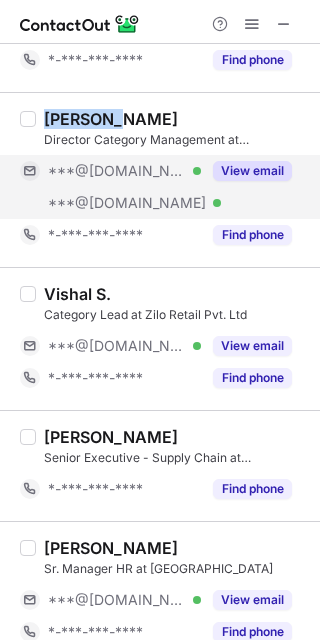 click on "View email" at bounding box center (252, 171) 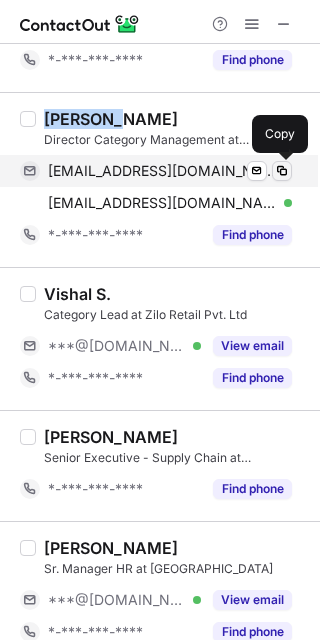 click at bounding box center (282, 171) 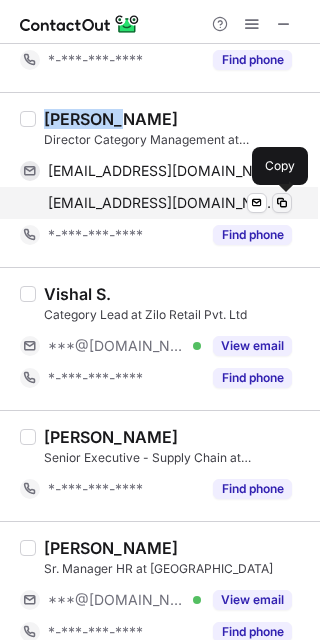 click at bounding box center (282, 203) 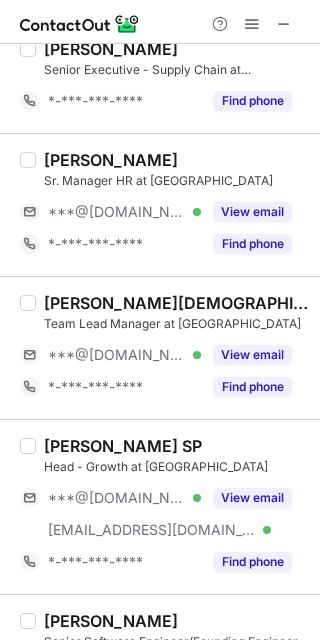 scroll, scrollTop: 1128, scrollLeft: 0, axis: vertical 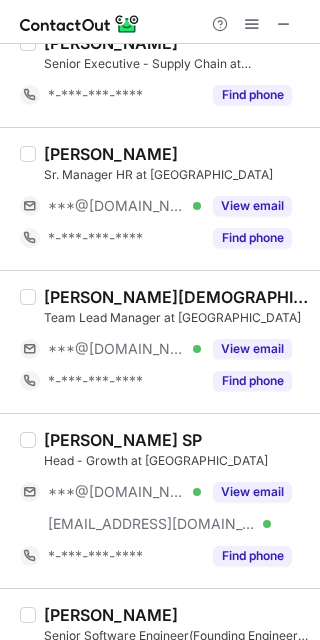 click on "Meena Powar" at bounding box center (111, 154) 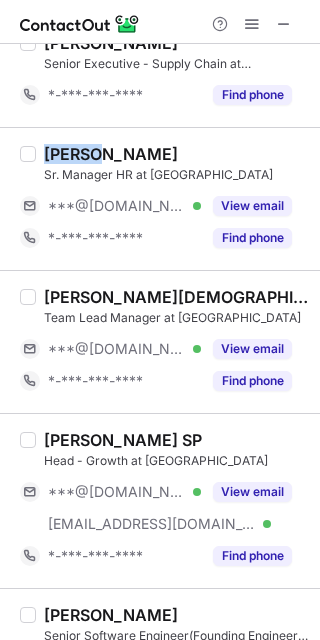 copy on "Meena" 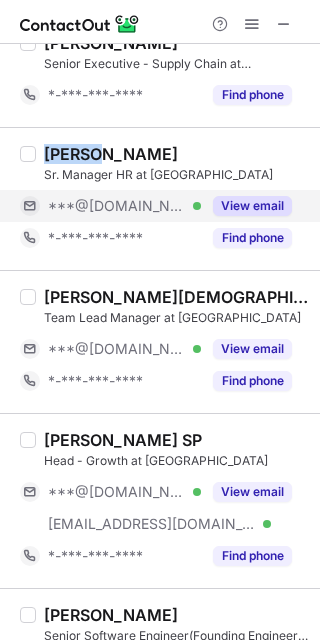 click on "View email" at bounding box center (252, 206) 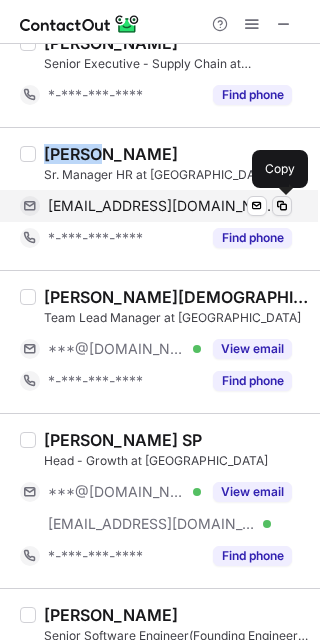click at bounding box center (282, 206) 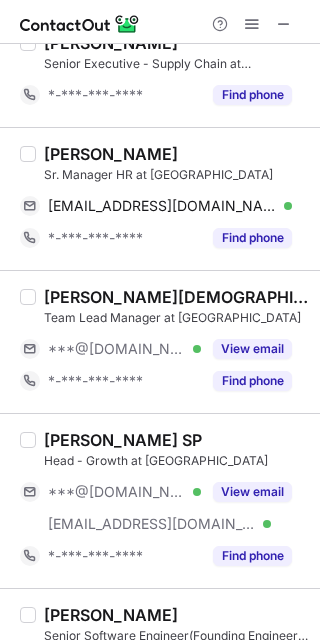 click on "Preeti Vishnoi" at bounding box center (176, 297) 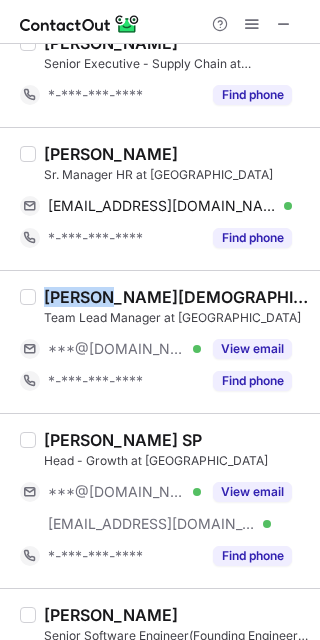 click on "Preeti Vishnoi" at bounding box center (176, 297) 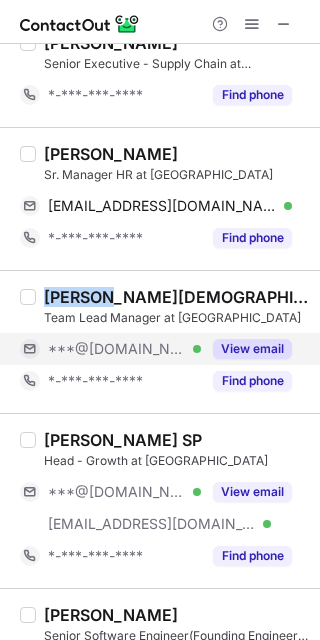 click on "View email" at bounding box center (252, 349) 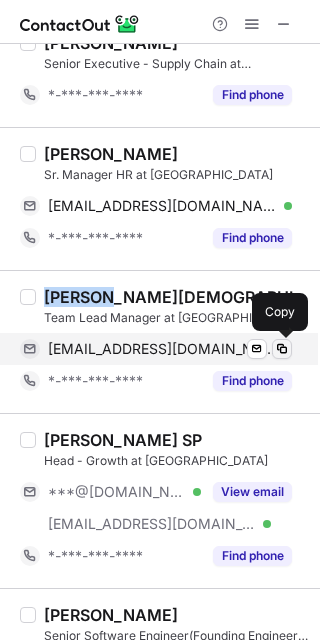 click at bounding box center (282, 349) 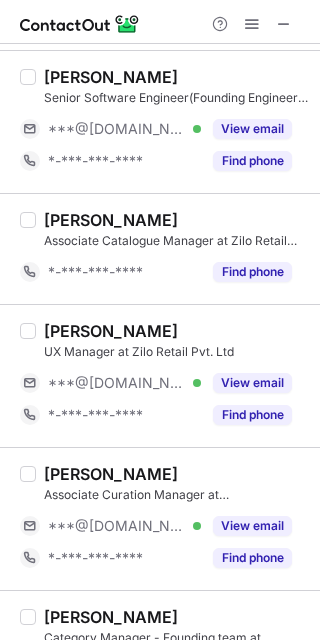 scroll, scrollTop: 1685, scrollLeft: 0, axis: vertical 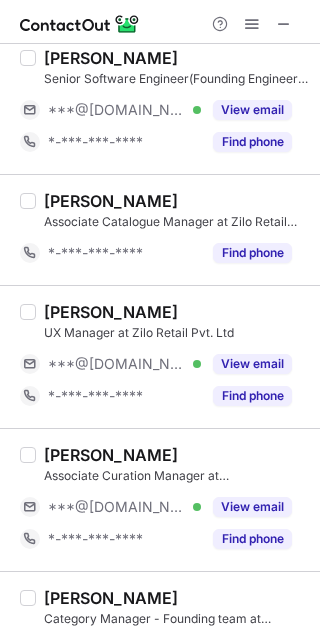 click on "Tia Shah" at bounding box center (111, 455) 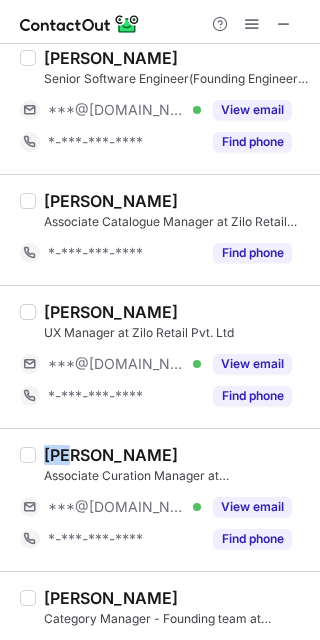 copy on "Tia" 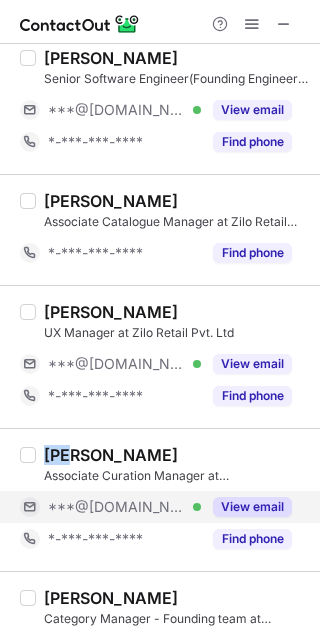 click on "View email" at bounding box center (252, 507) 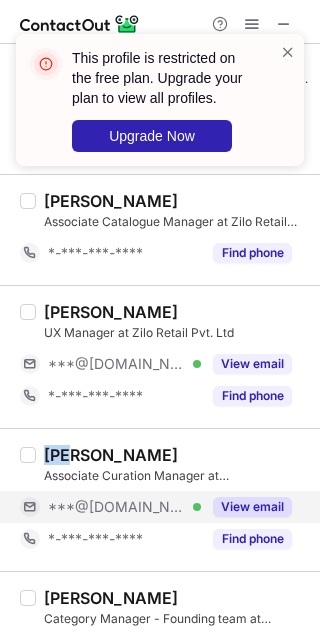 click on "View email" at bounding box center (252, 507) 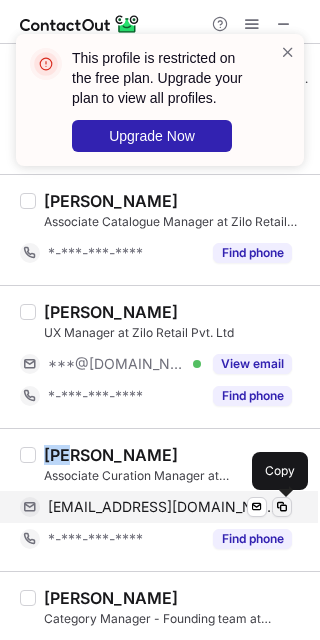 click at bounding box center [282, 507] 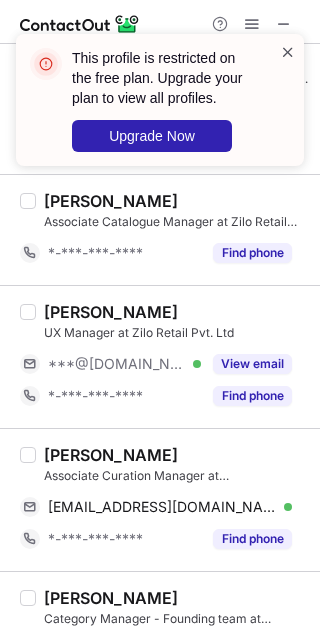 click at bounding box center (288, 52) 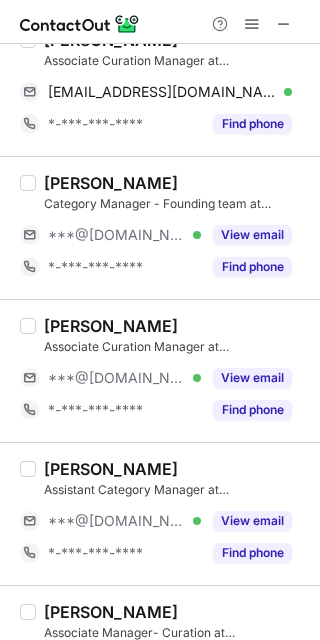 scroll, scrollTop: 2080, scrollLeft: 0, axis: vertical 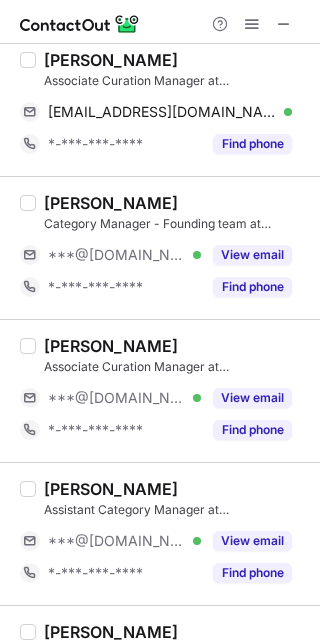 click on "Utkarsh Singh" at bounding box center [111, 203] 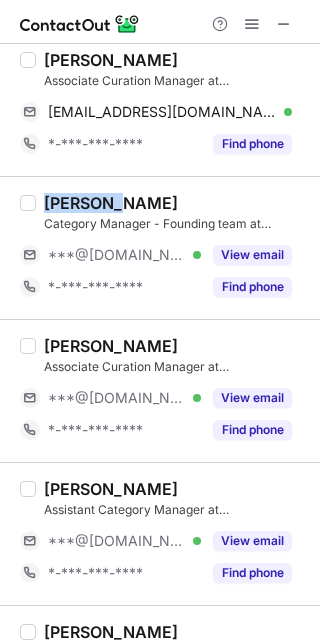 copy on "Utkarsh" 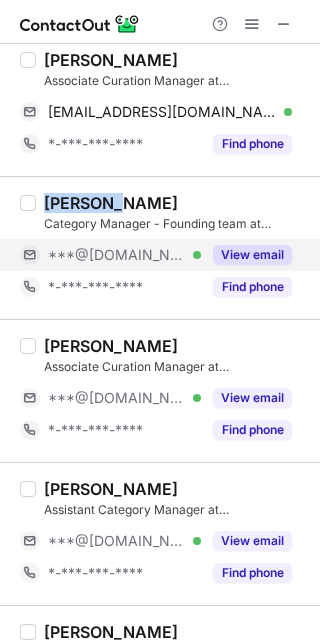 click on "View email" at bounding box center (252, 255) 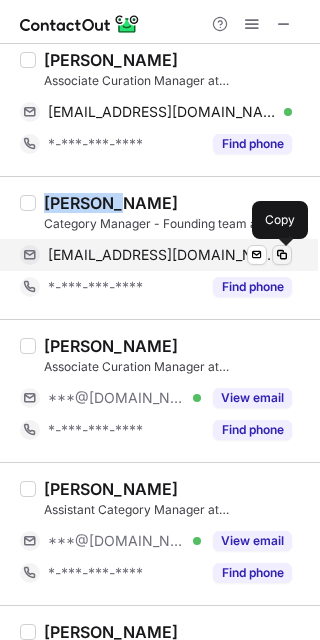 click at bounding box center (282, 255) 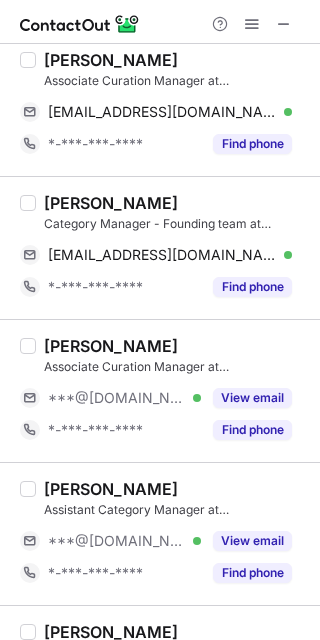 click on "Tanya Sachan" at bounding box center [111, 346] 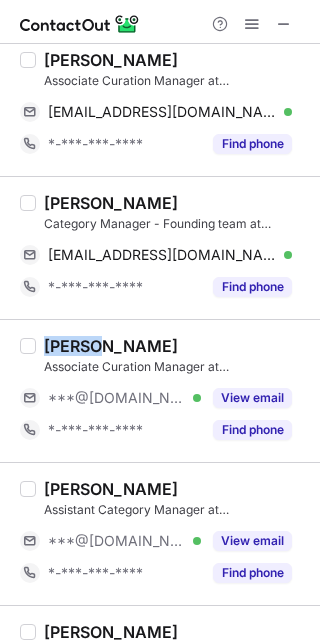 copy on "Tanya" 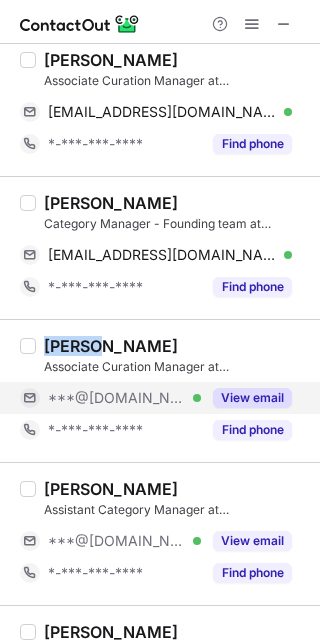 click on "View email" at bounding box center (252, 398) 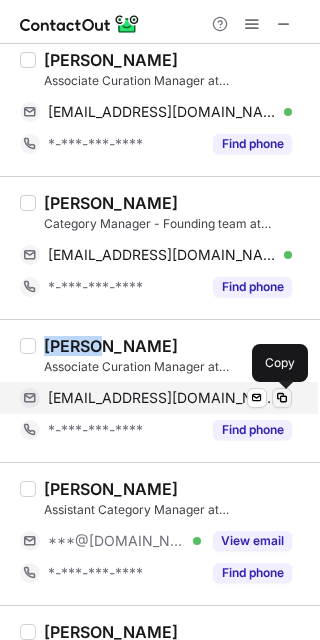 click at bounding box center [282, 398] 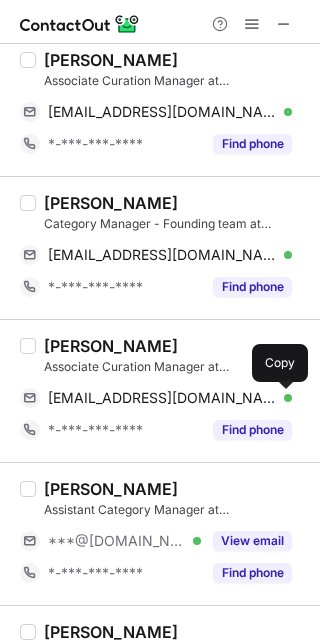click on "Jahnvi Chakraborty" at bounding box center [111, 489] 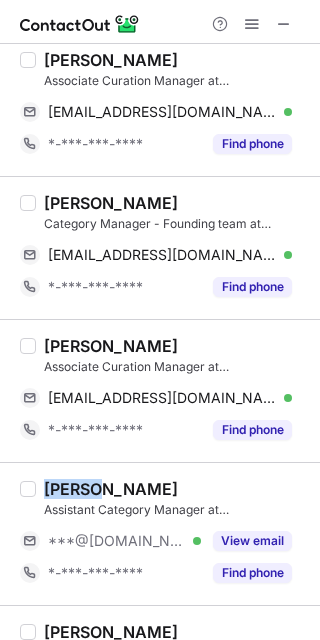 copy on "Jahnvi" 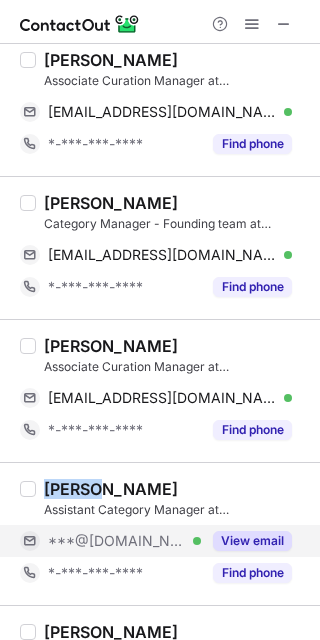 click on "View email" at bounding box center [252, 541] 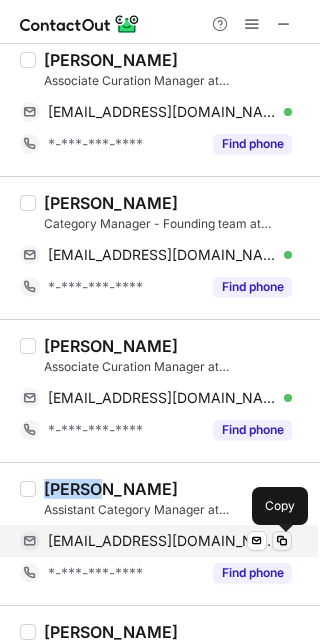 click at bounding box center (282, 541) 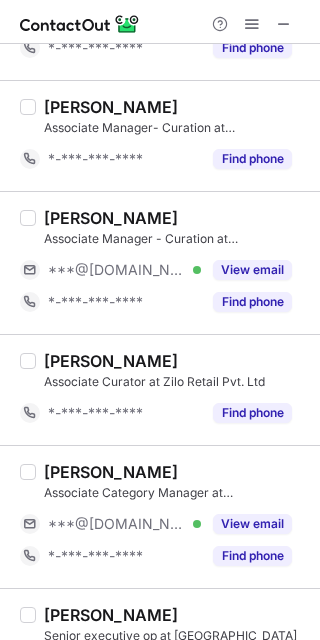 scroll, scrollTop: 2618, scrollLeft: 0, axis: vertical 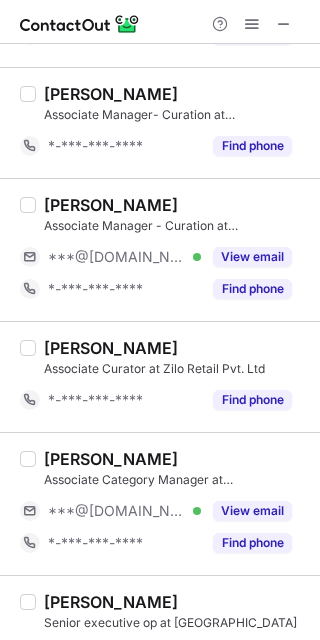 click on "Antara Goel" at bounding box center (111, 205) 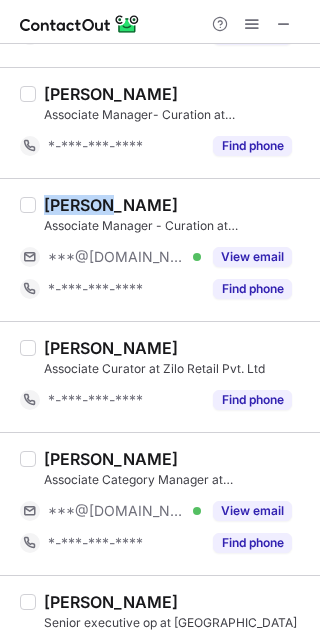 copy on "Antara" 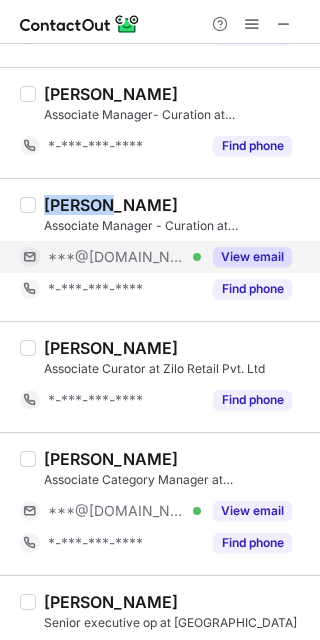 click on "View email" at bounding box center [252, 257] 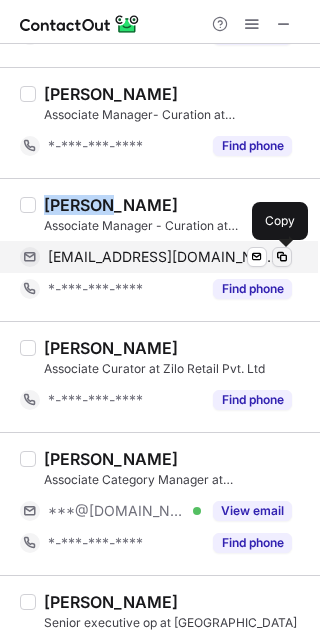 click at bounding box center [282, 257] 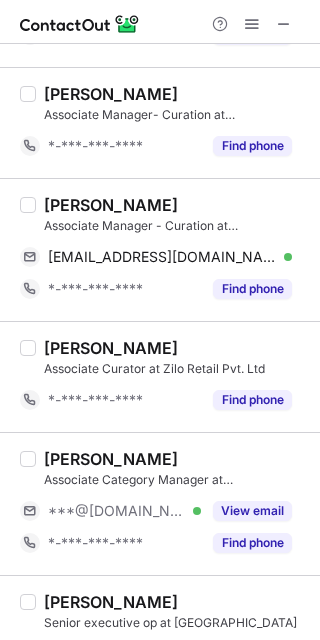 click on "Nisha Punglia" at bounding box center [111, 459] 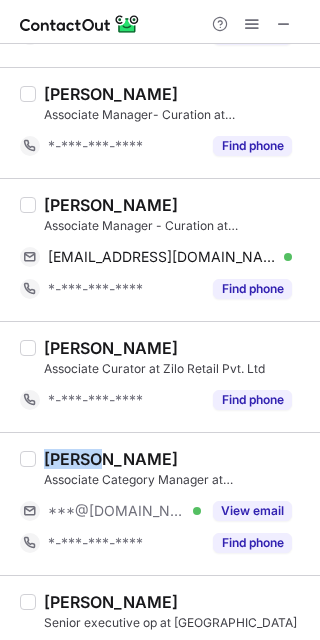 click on "Nisha Punglia" at bounding box center (111, 459) 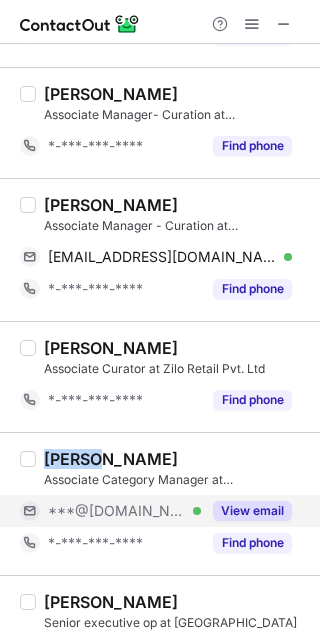 click on "View email" at bounding box center [252, 511] 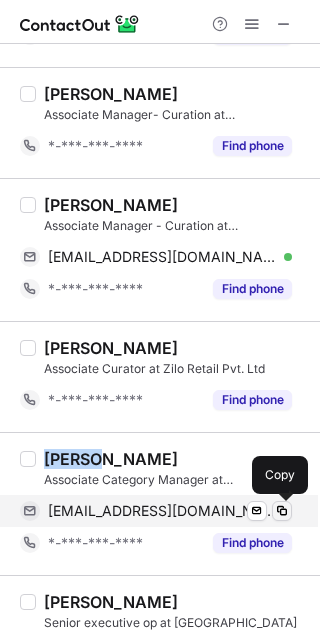 click at bounding box center (282, 511) 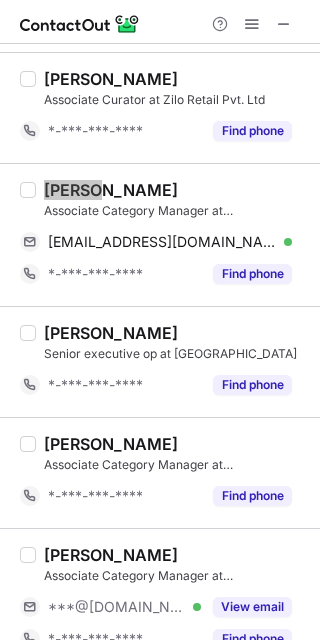 scroll, scrollTop: 2920, scrollLeft: 0, axis: vertical 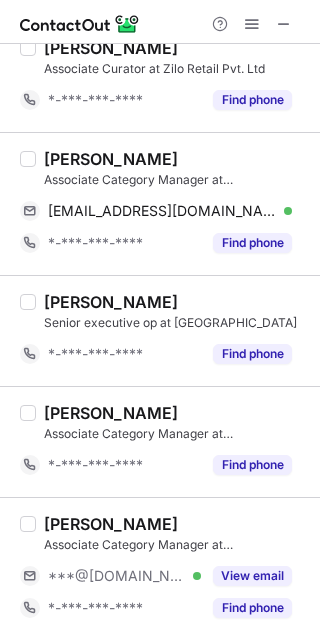click on "Priyanka Udeshi" at bounding box center (111, 524) 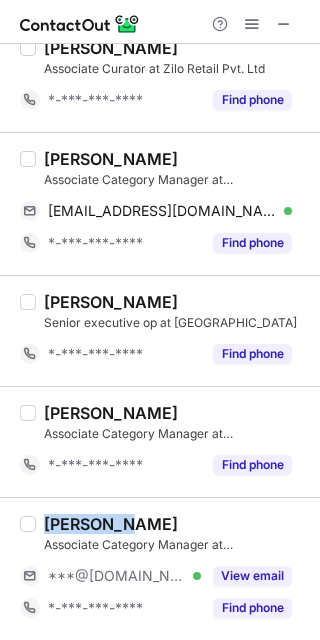 click on "Priyanka Udeshi" at bounding box center [111, 524] 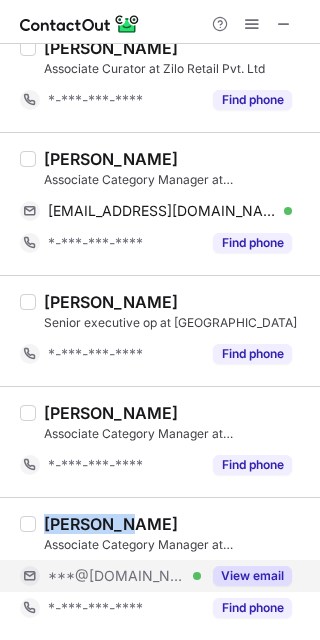 click on "View email" at bounding box center [252, 576] 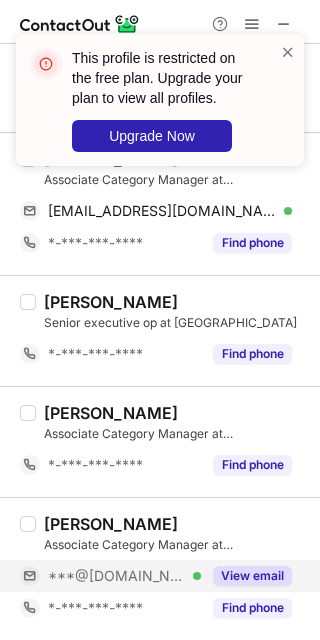 click on "View email" at bounding box center [246, 576] 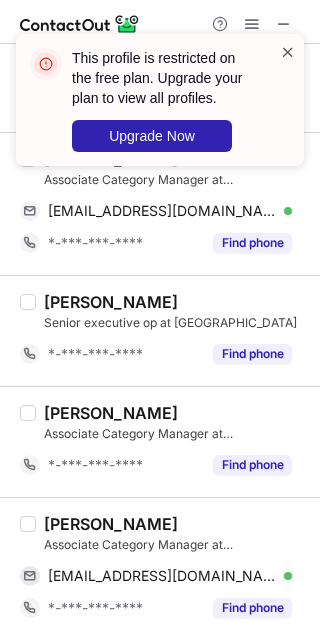 click at bounding box center (288, 52) 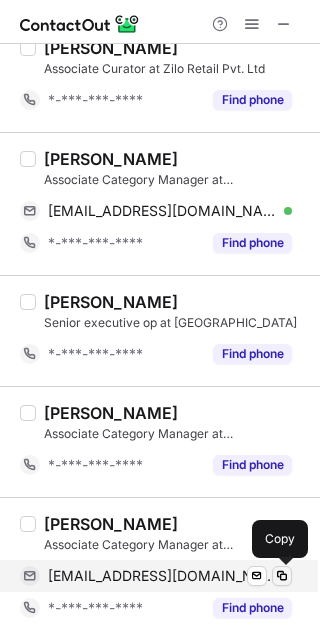 click at bounding box center (282, 576) 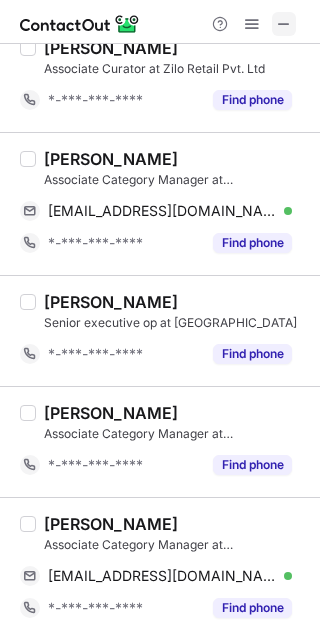 click at bounding box center [284, 24] 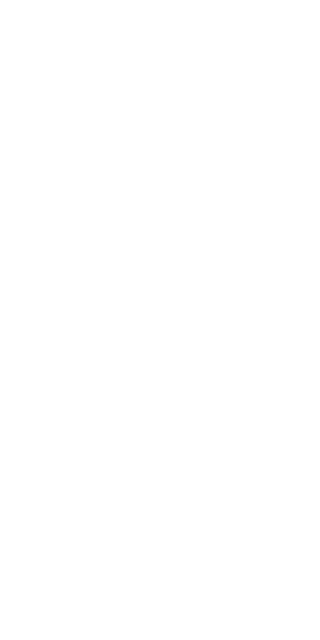 scroll, scrollTop: 0, scrollLeft: 0, axis: both 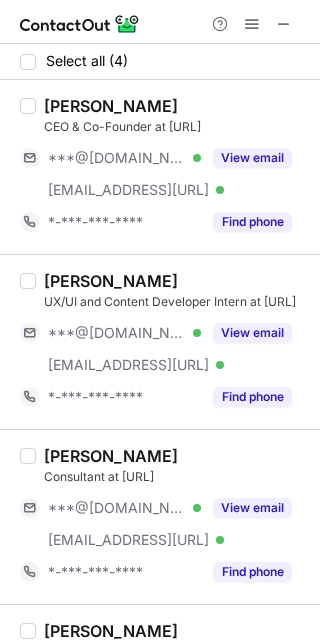 click on "Amay Bharadwaj" at bounding box center (111, 281) 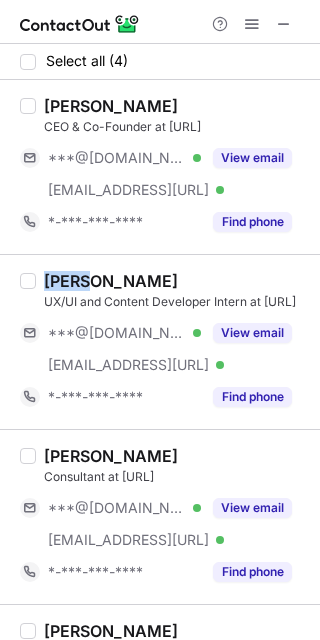 click on "Amay Bharadwaj" at bounding box center [111, 281] 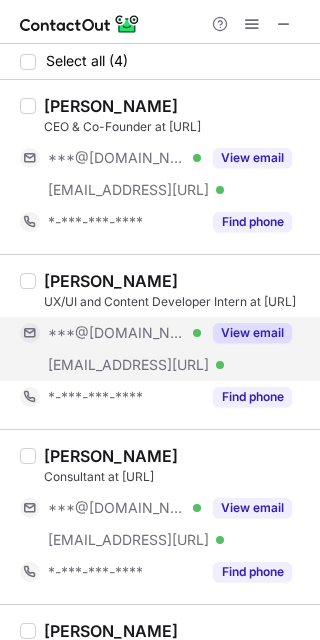 click on "View email" at bounding box center [246, 333] 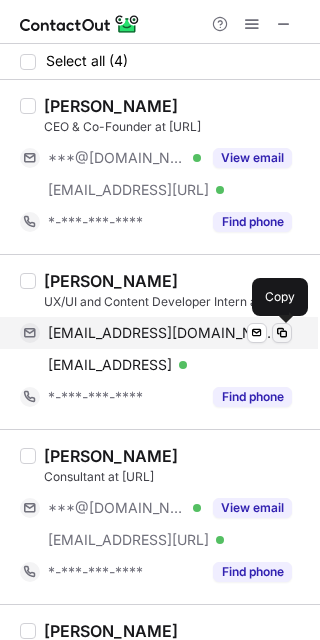 click at bounding box center [282, 333] 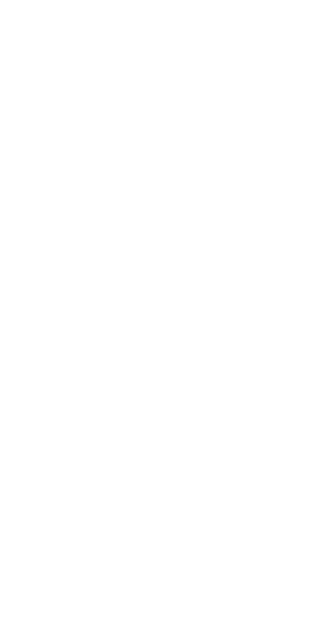 scroll, scrollTop: 0, scrollLeft: 0, axis: both 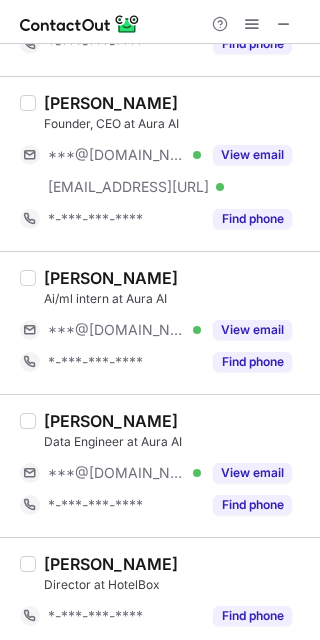 click on "[PERSON_NAME]" at bounding box center (111, 278) 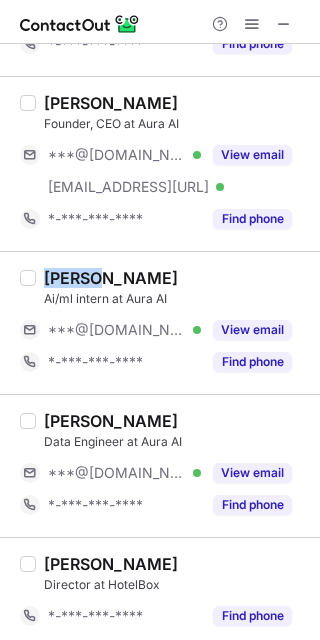 click on "Ayush Raj" at bounding box center (111, 278) 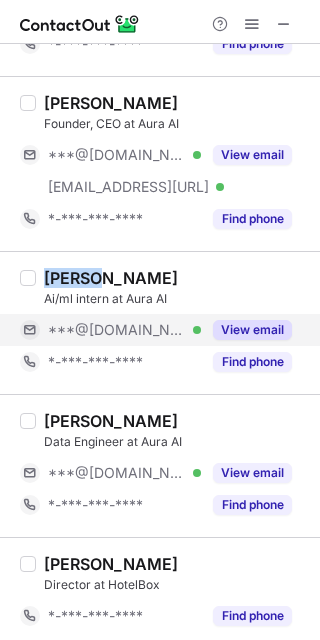 click on "View email" at bounding box center (252, 330) 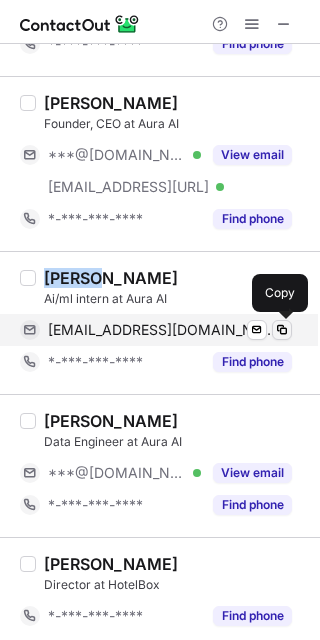 click at bounding box center (282, 330) 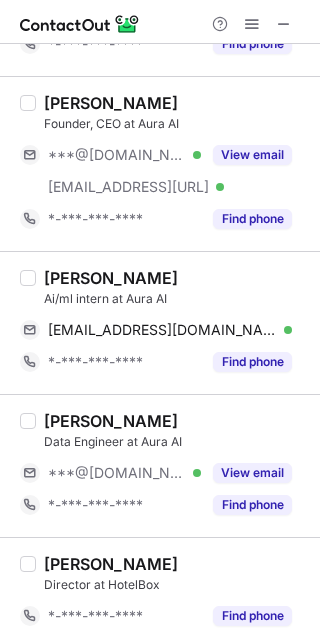 click on "Tandra Debnath" at bounding box center [111, 421] 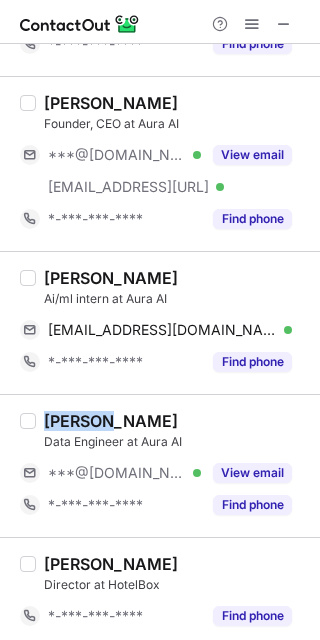 copy on "Tandra" 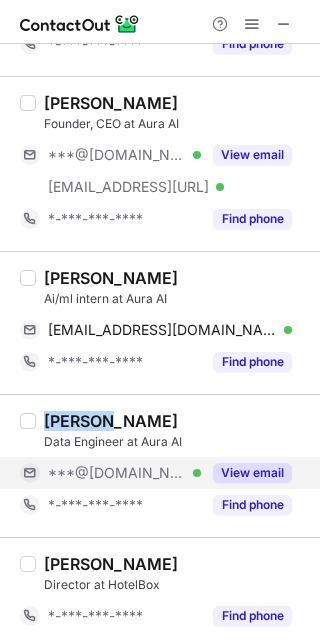 click on "View email" at bounding box center (252, 473) 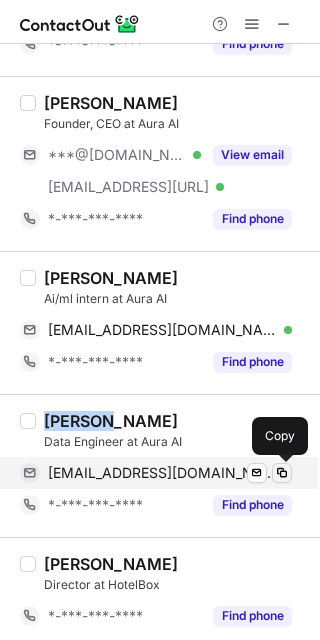 click at bounding box center (282, 473) 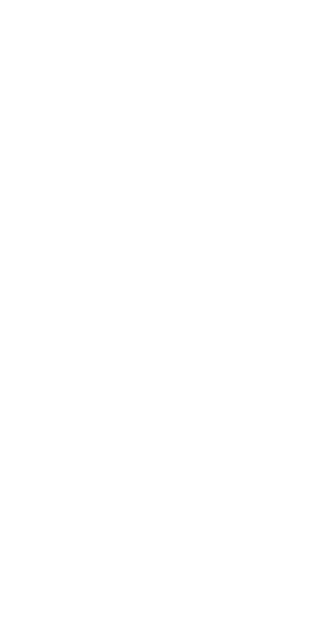 scroll, scrollTop: 0, scrollLeft: 0, axis: both 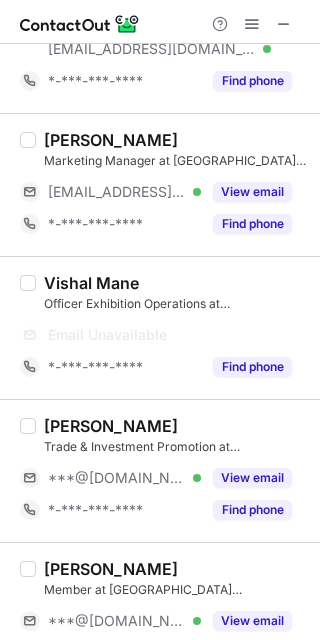 click on "Pruthviraj Patil" at bounding box center (111, 426) 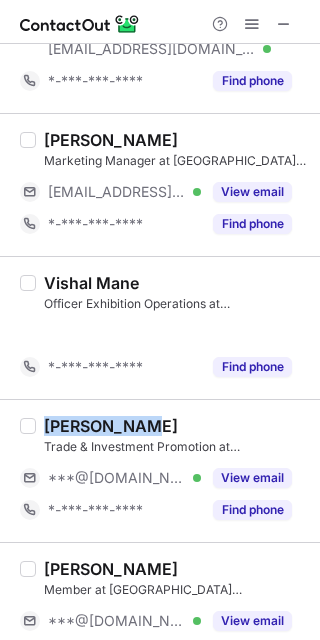 copy on "Pruthviraj" 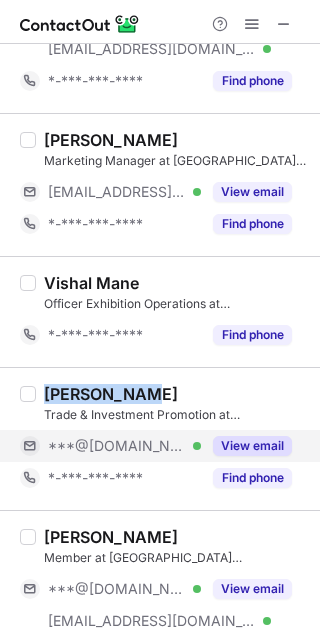 click on "View email" at bounding box center [252, 446] 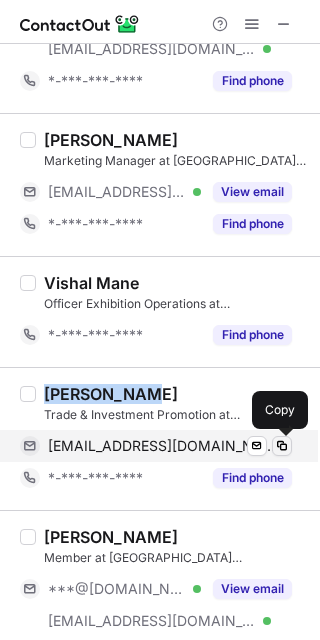 click at bounding box center [282, 446] 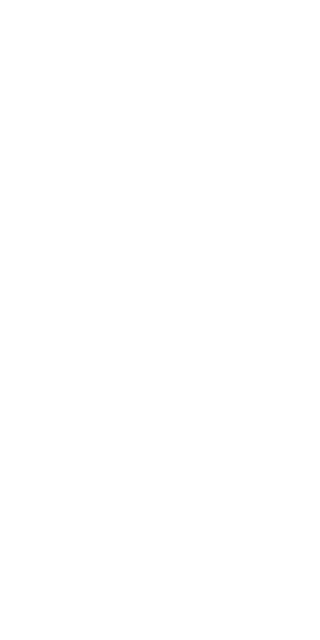 scroll, scrollTop: 0, scrollLeft: 0, axis: both 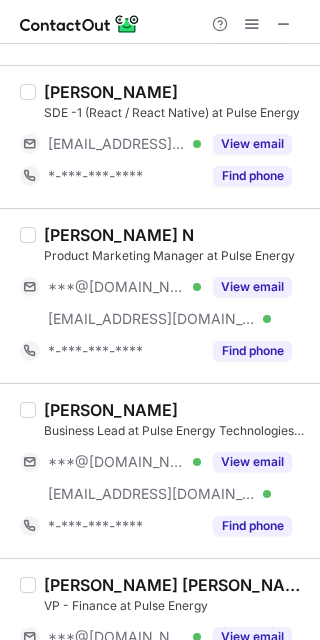 click on "Pavan Kumar N" at bounding box center [119, 235] 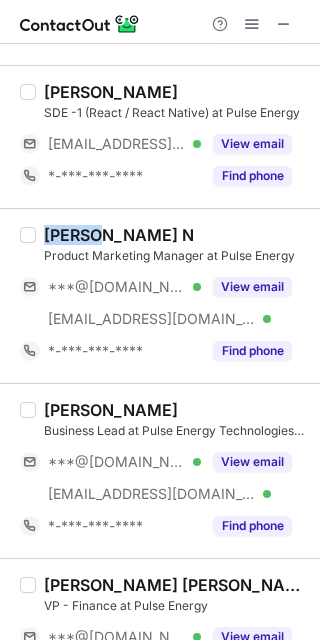 click on "Pavan Kumar N" at bounding box center [119, 235] 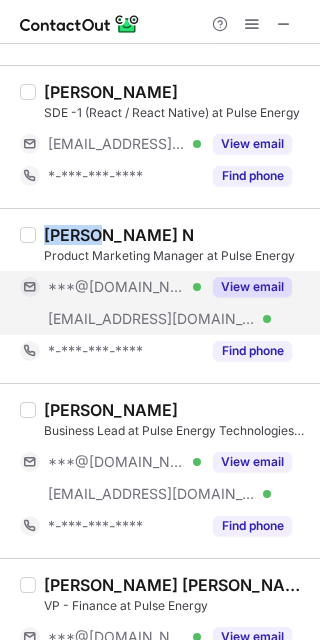 click on "View email" at bounding box center [252, 287] 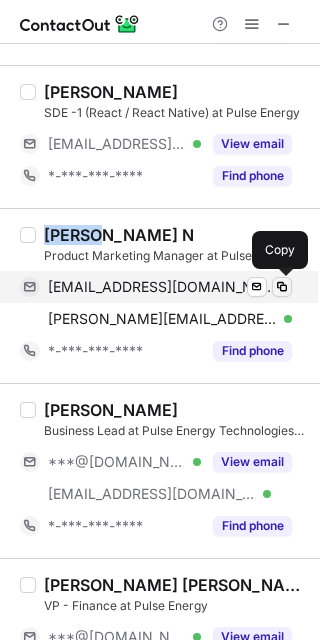 click at bounding box center [282, 287] 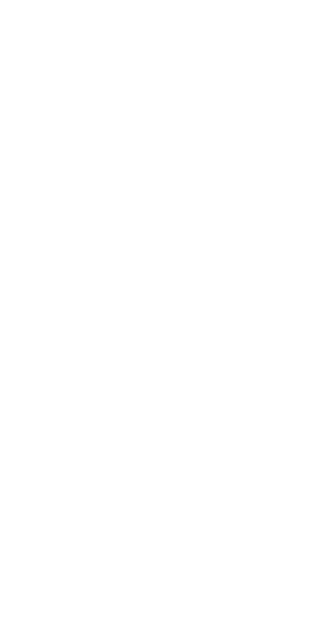 scroll, scrollTop: 0, scrollLeft: 0, axis: both 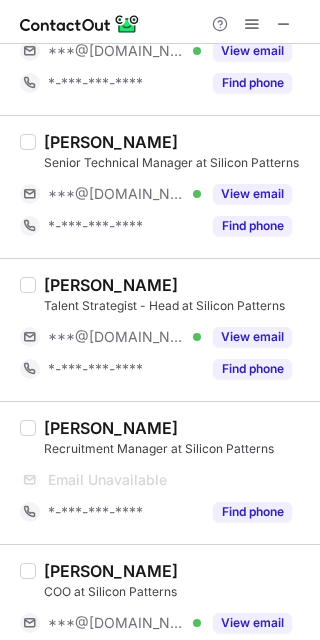 click on "[PERSON_NAME]" at bounding box center [111, 142] 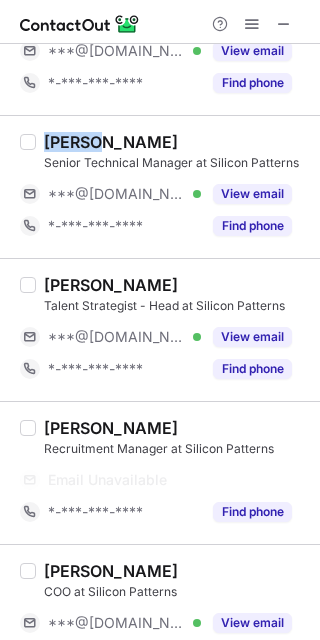 click on "kiran mallavarjula" at bounding box center (111, 142) 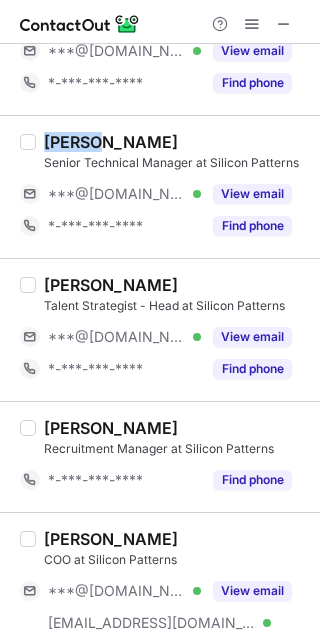 copy on "kiran" 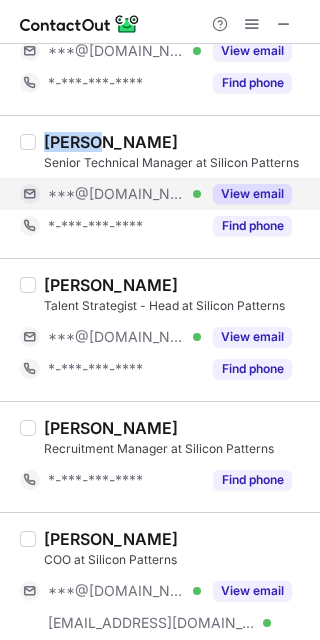 click on "View email" at bounding box center (252, 194) 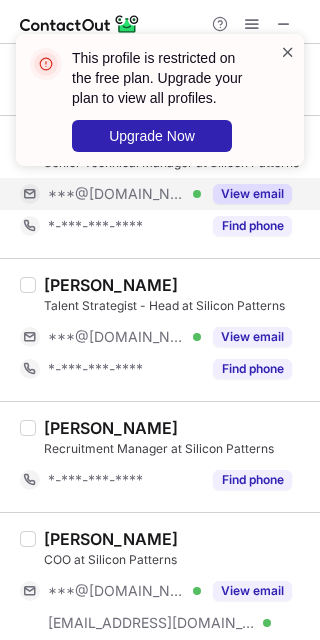 click at bounding box center (288, 52) 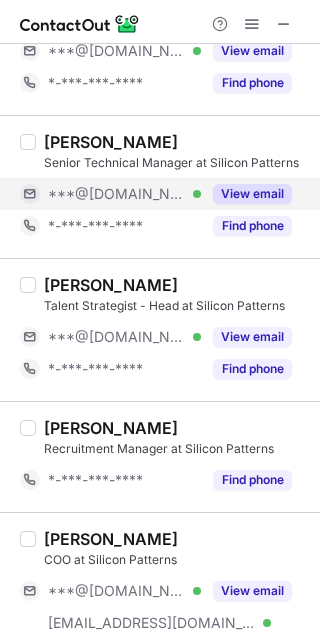 click on "View email" at bounding box center [252, 194] 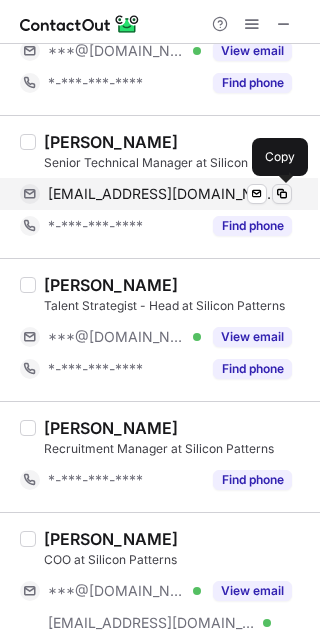 click at bounding box center (282, 194) 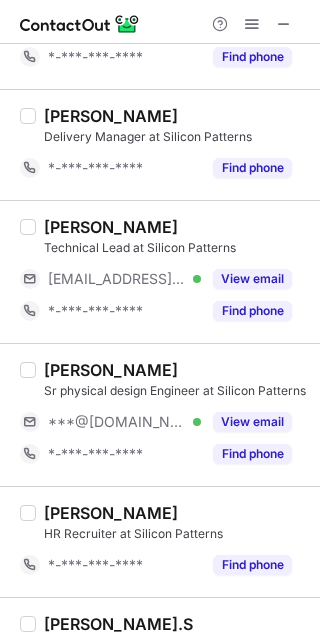 scroll, scrollTop: 1030, scrollLeft: 0, axis: vertical 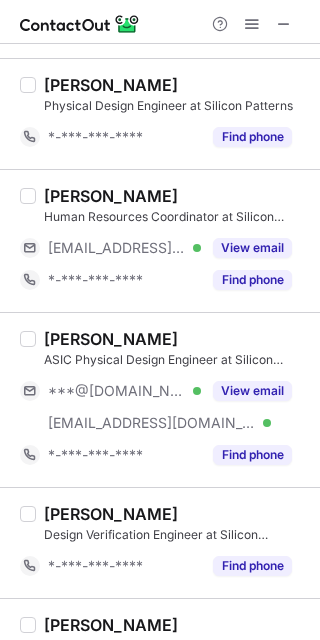 click on "Rishika konda" at bounding box center [111, 339] 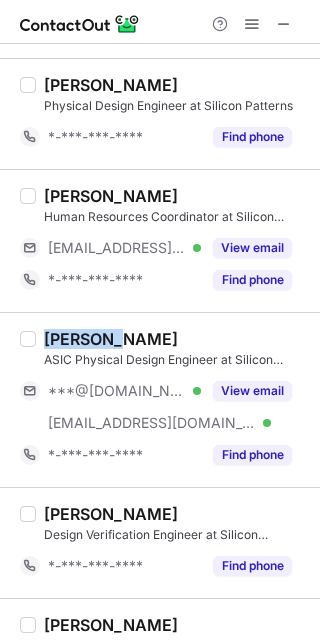 copy on "Rishika" 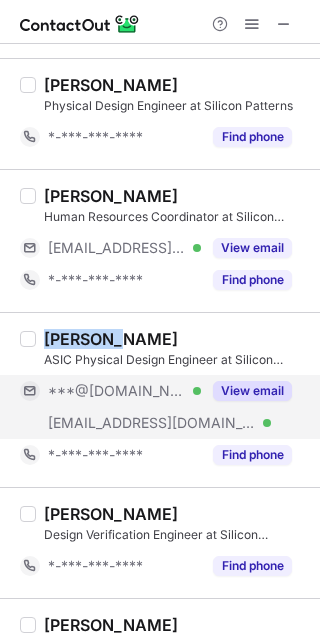 click on "View email" at bounding box center [252, 391] 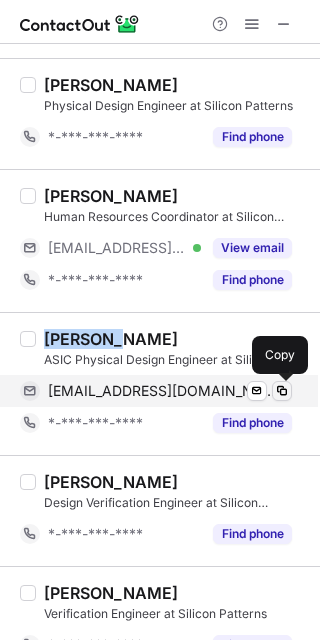 click at bounding box center [282, 391] 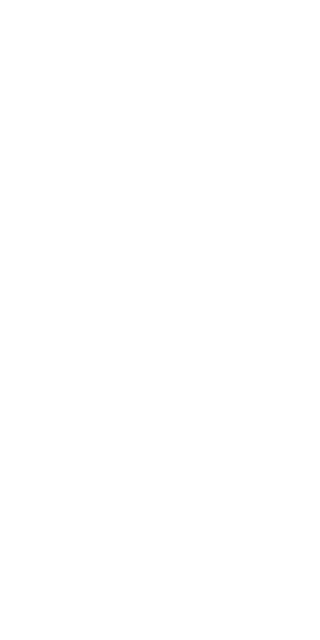 scroll, scrollTop: 0, scrollLeft: 0, axis: both 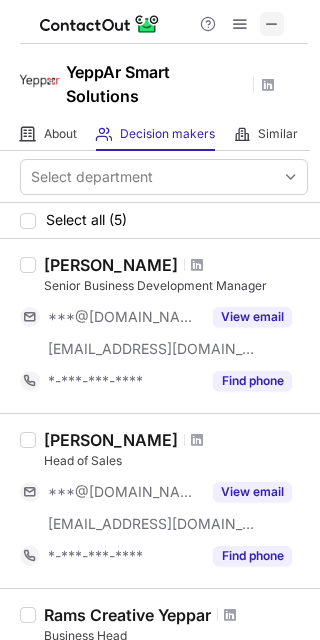 click at bounding box center (272, 24) 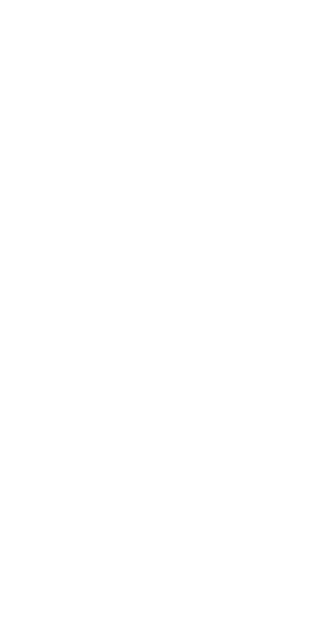 scroll, scrollTop: 0, scrollLeft: 0, axis: both 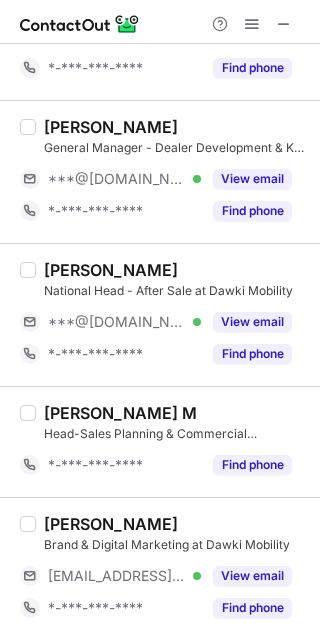 click on "Tamal Das Chief Business Officer at Dawki Mobility ***@rediffmail.com Verified ***@dawkimobility.com Verified View email *-***-***-**** Find phone" at bounding box center (160, 12) 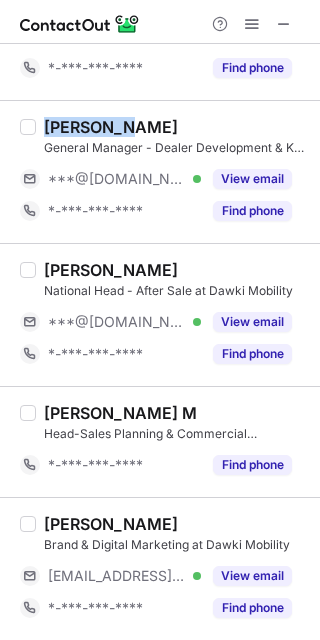 copy on "Prashant" 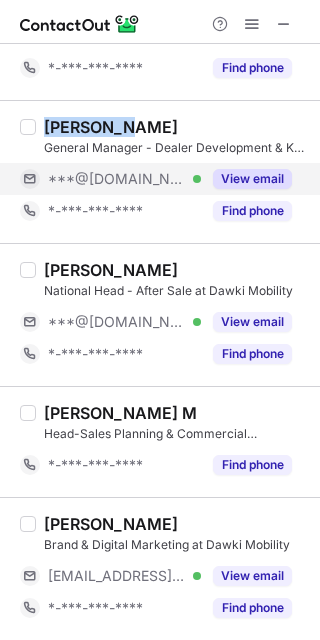 click on "View email" at bounding box center (252, 179) 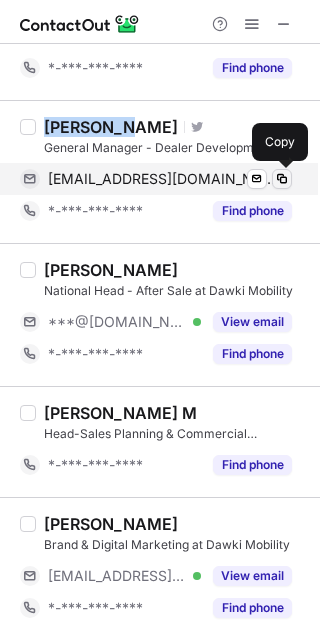 click at bounding box center [282, 179] 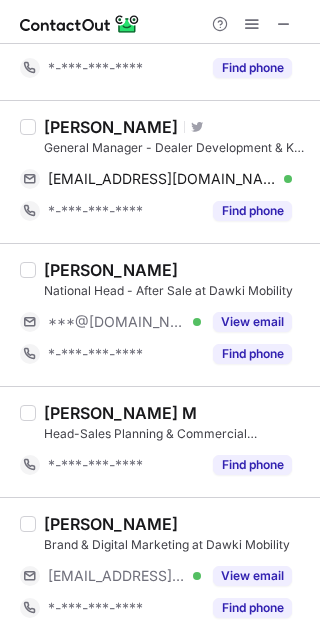 click on "Purnendra Bhattacharjee" at bounding box center [111, 270] 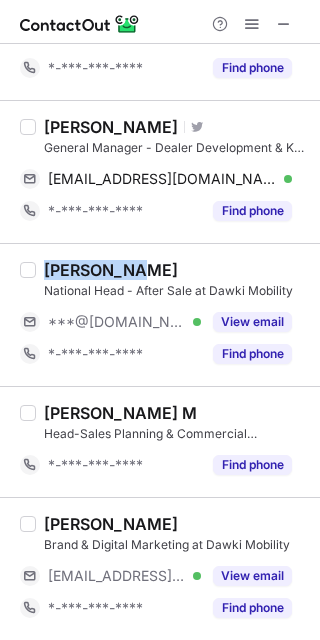 click on "Purnendra Bhattacharjee" at bounding box center (111, 270) 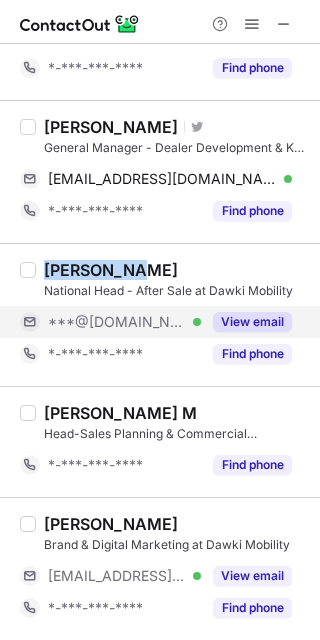 click on "View email" at bounding box center (252, 322) 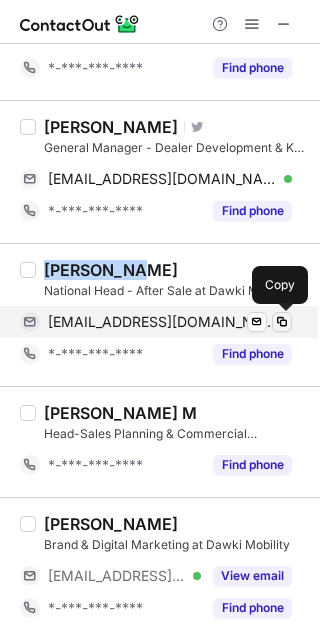 click at bounding box center [282, 322] 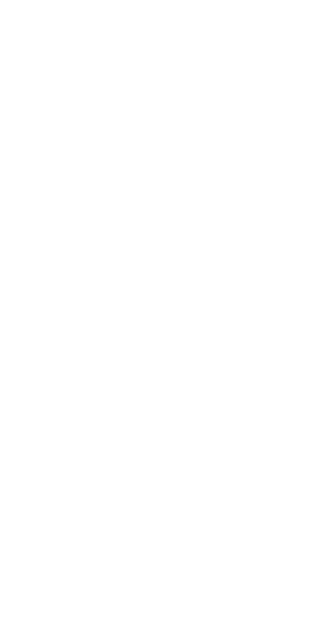 scroll, scrollTop: 0, scrollLeft: 0, axis: both 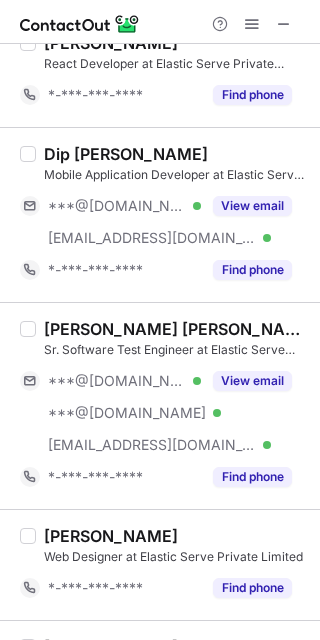click on "[PERSON_NAME] [PERSON_NAME]" at bounding box center [176, 329] 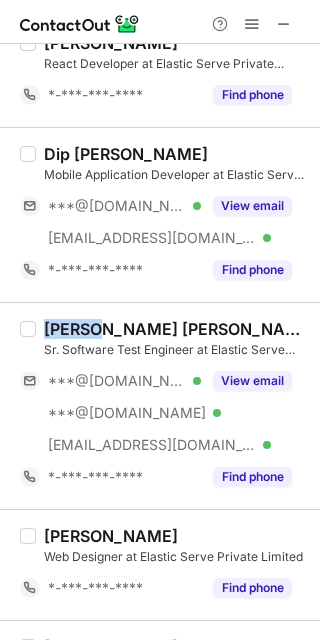 copy on "Pankaj" 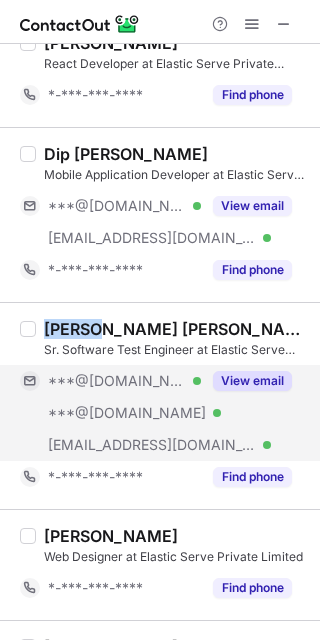 click on "View email" at bounding box center [252, 381] 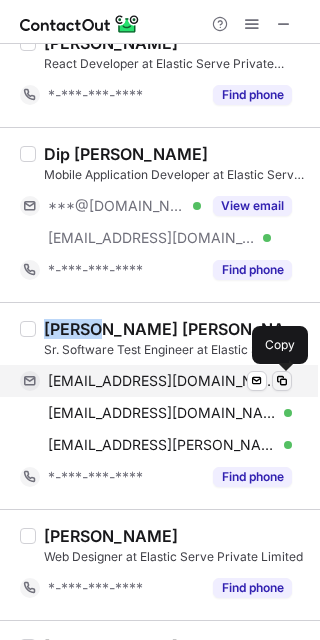 click at bounding box center [282, 381] 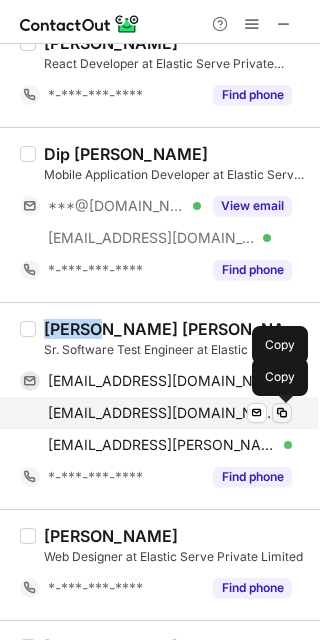 click at bounding box center [282, 413] 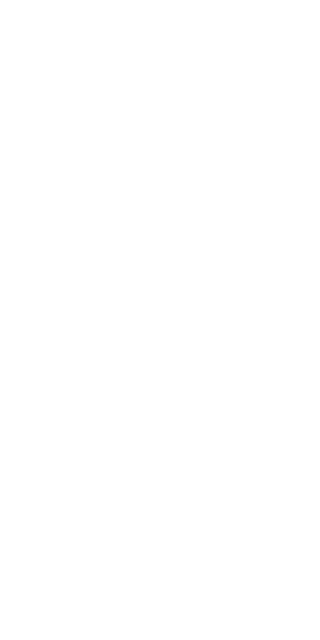 scroll, scrollTop: 0, scrollLeft: 0, axis: both 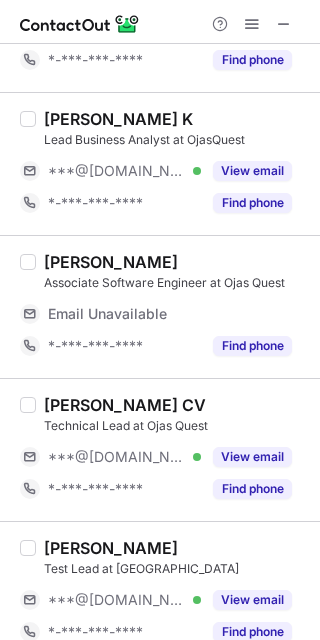 click on "Kalimullah K" at bounding box center (118, 119) 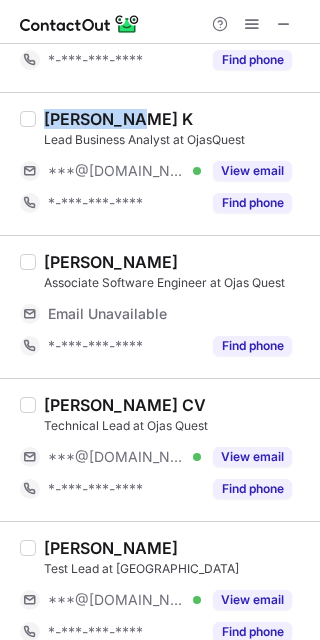 copy on "Kalimullah" 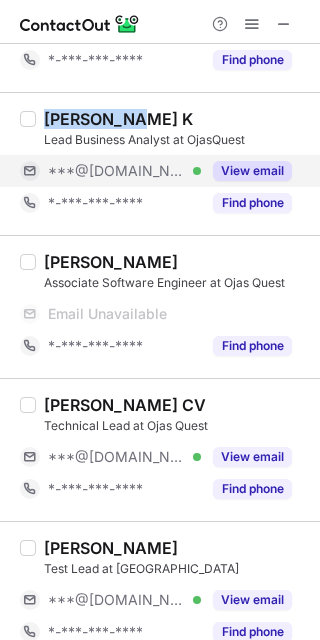 click on "View email" at bounding box center [252, 171] 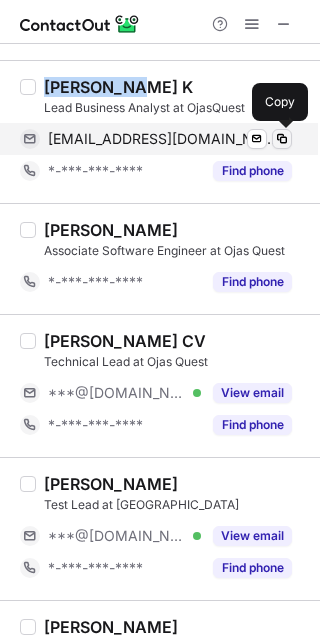 click at bounding box center [282, 139] 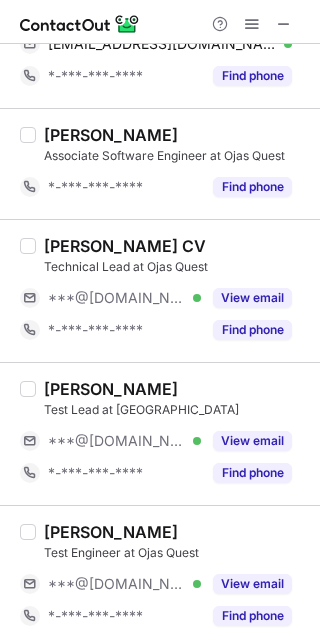 scroll, scrollTop: 520, scrollLeft: 0, axis: vertical 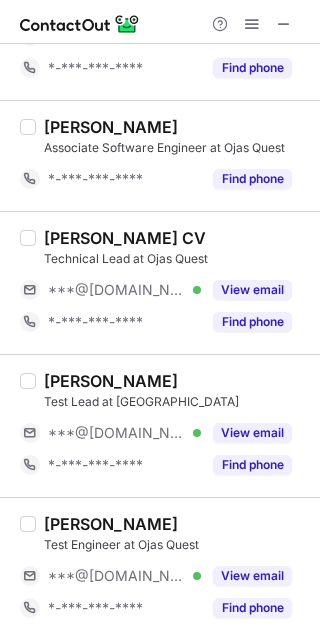 click on "Tara Devi" at bounding box center [111, 381] 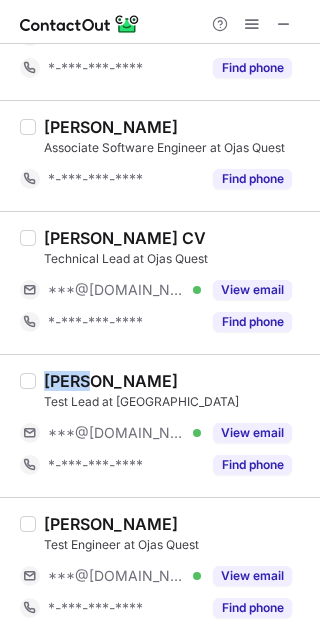 click on "Tara Devi" at bounding box center [111, 381] 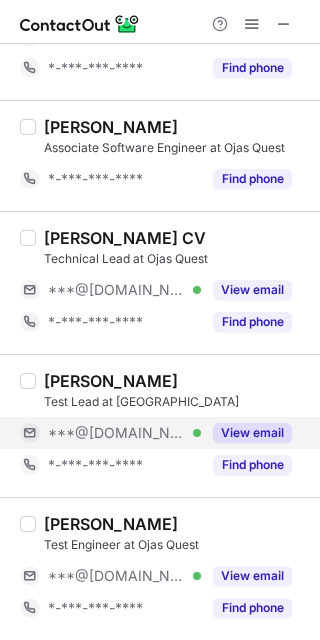 click on "View email" at bounding box center [246, 433] 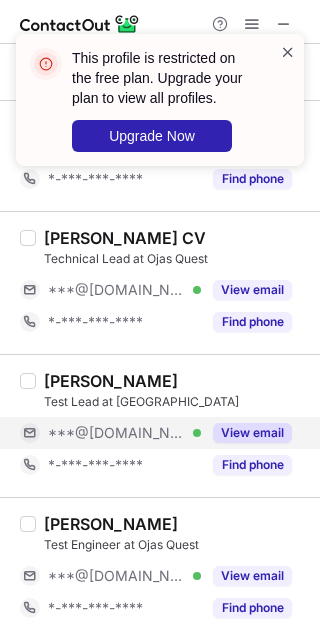 click at bounding box center [288, 52] 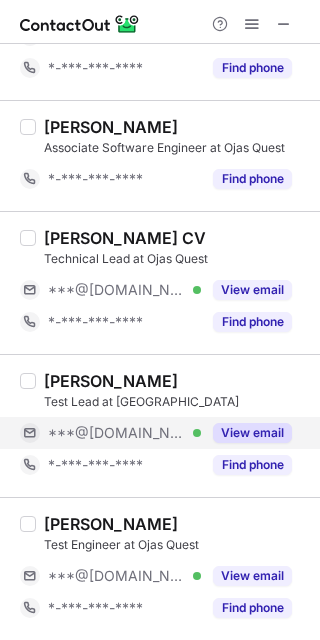 click on "View email" at bounding box center [252, 433] 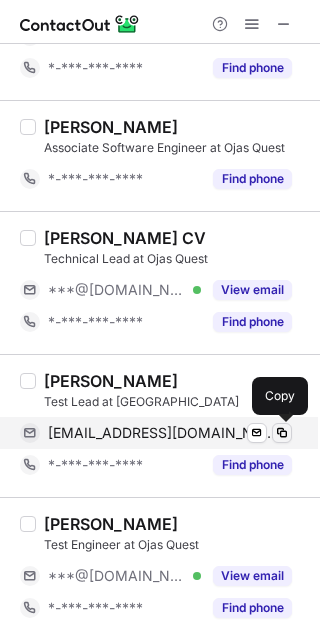 click at bounding box center (282, 433) 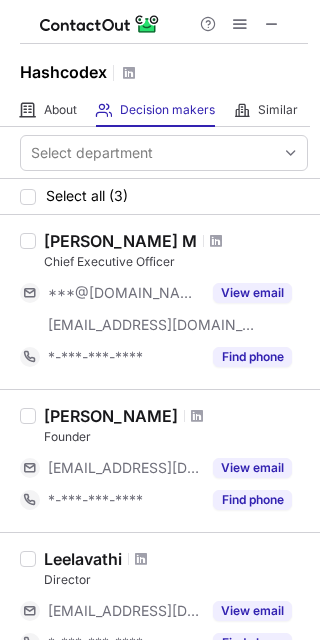 scroll, scrollTop: 0, scrollLeft: 0, axis: both 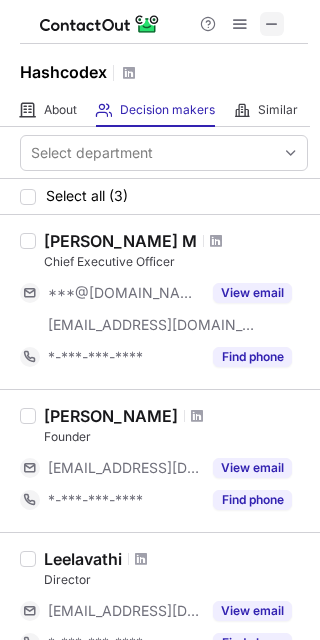 click at bounding box center [272, 24] 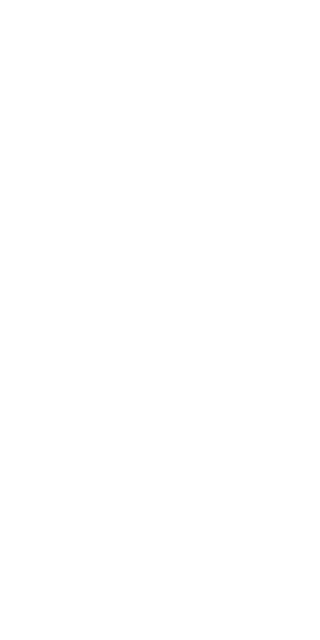 scroll, scrollTop: 0, scrollLeft: 0, axis: both 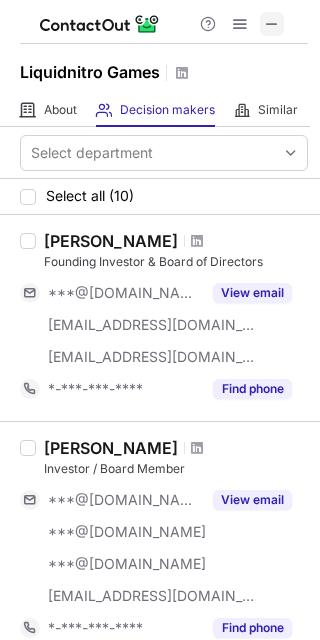 click at bounding box center [272, 24] 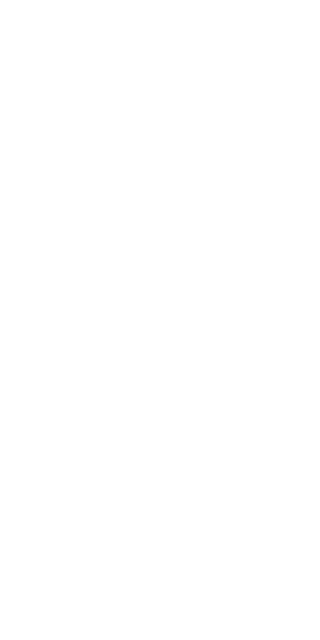 scroll, scrollTop: 0, scrollLeft: 0, axis: both 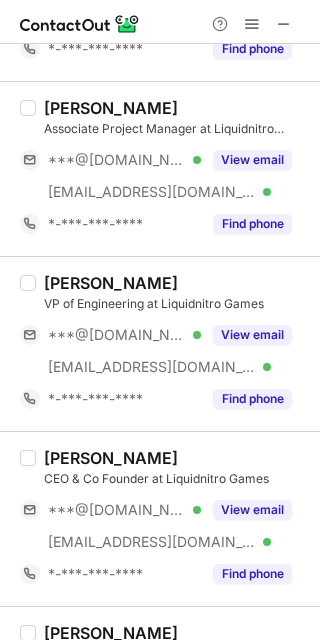 click on "Madhurima Roy Choudhury" at bounding box center [111, 108] 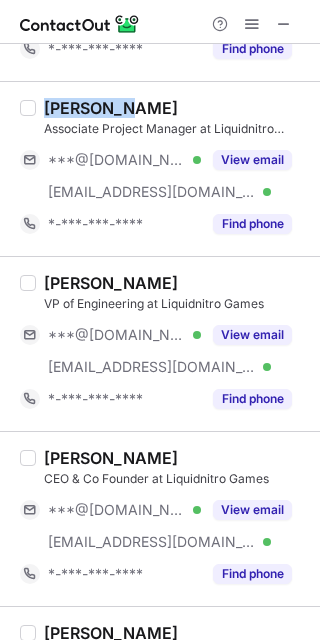 copy on "Madhurima" 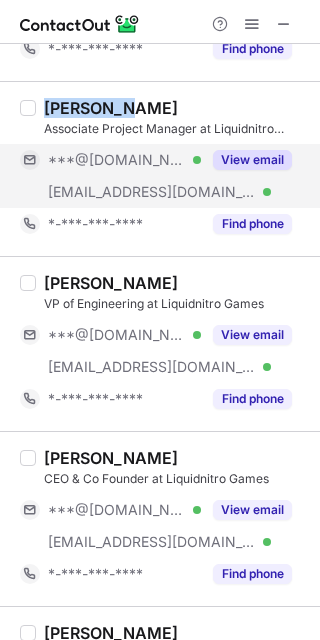 click on "View email" at bounding box center (252, 160) 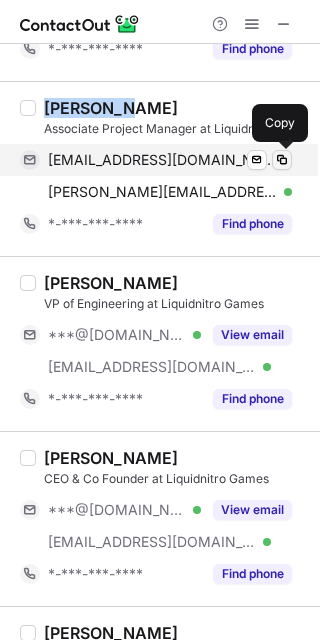 click at bounding box center (282, 160) 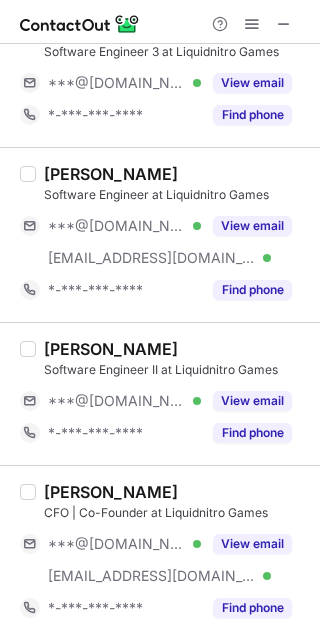 scroll, scrollTop: 1538, scrollLeft: 0, axis: vertical 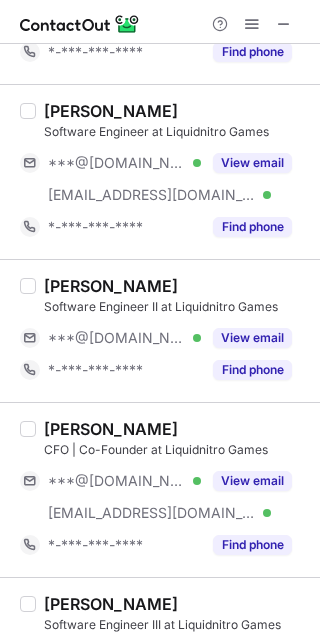 click on "Nikhil Rana" at bounding box center (111, 111) 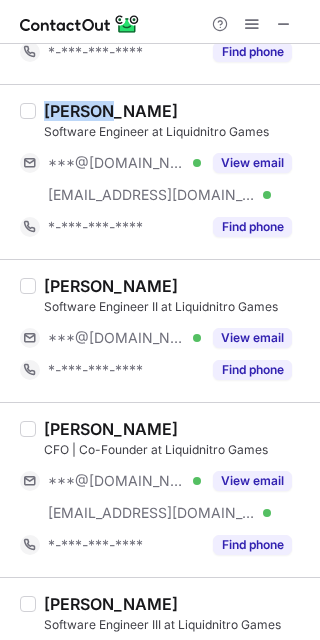 copy on "Nikhil" 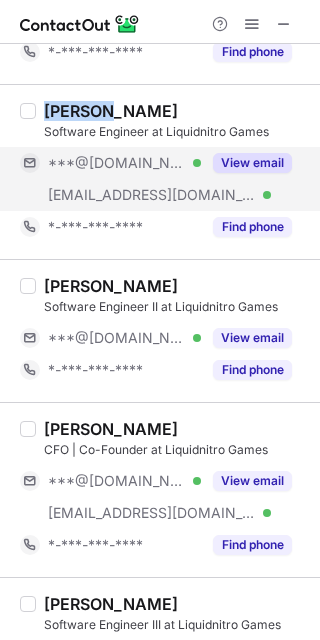 click on "View email" at bounding box center [252, 163] 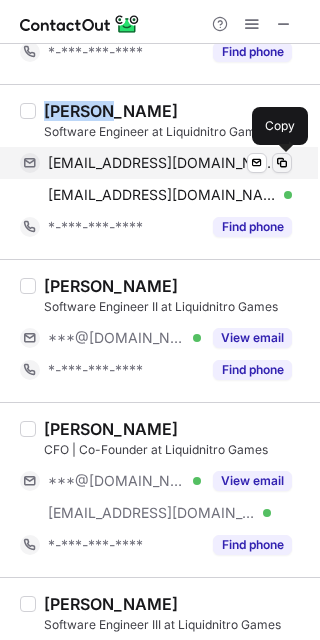 click at bounding box center (282, 163) 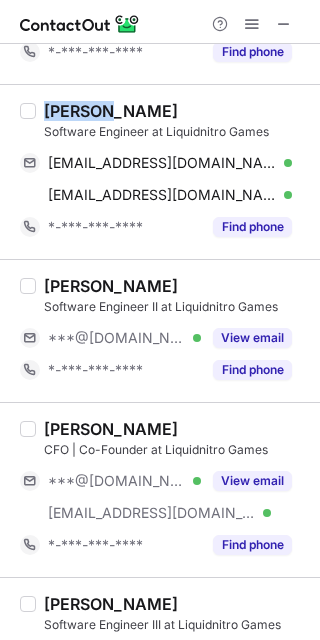 click on "Parth S." at bounding box center [111, 286] 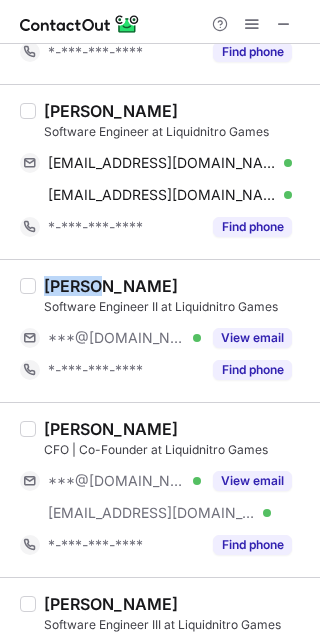 click on "Parth S." at bounding box center (111, 286) 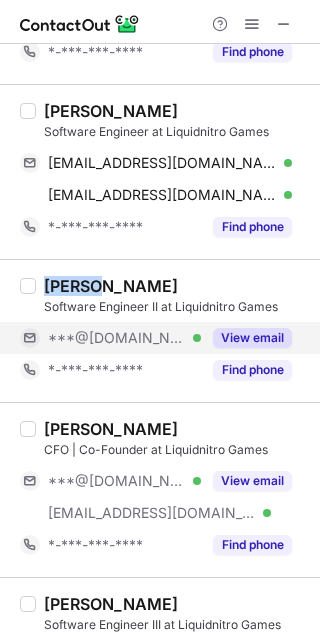 click on "View email" at bounding box center (252, 338) 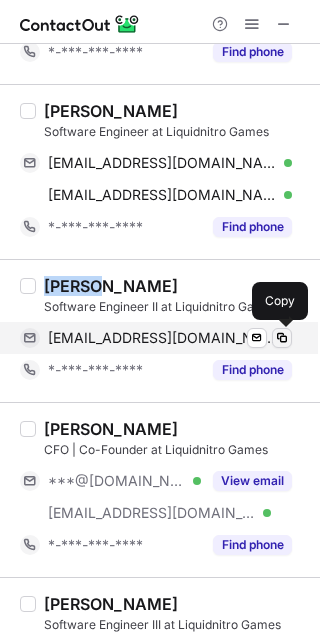 click at bounding box center [282, 338] 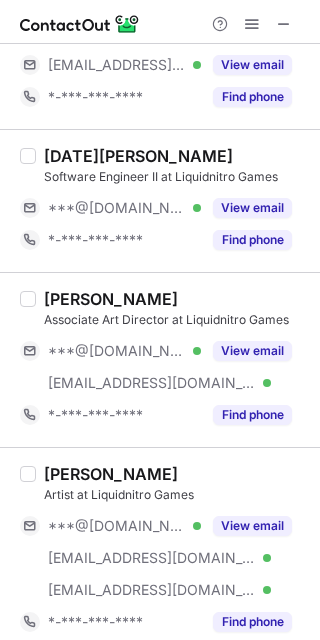 scroll, scrollTop: 3156, scrollLeft: 0, axis: vertical 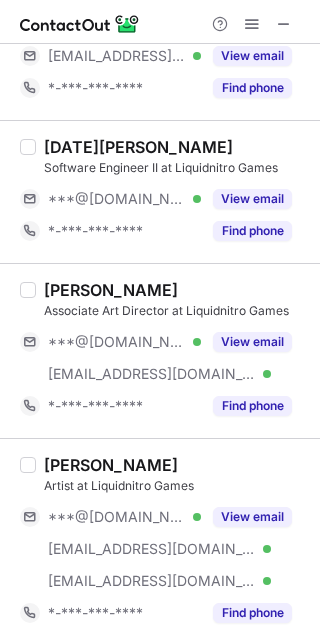 click on "Kartik Mangal" at bounding box center [138, 147] 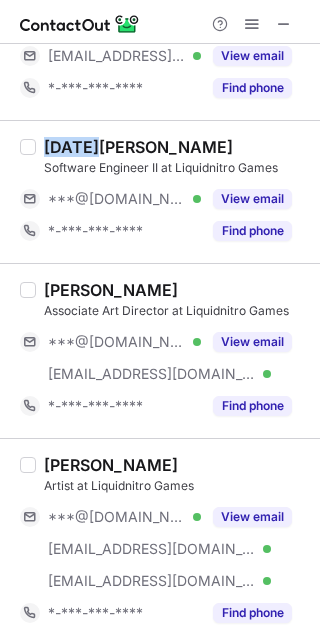copy on "Kartik" 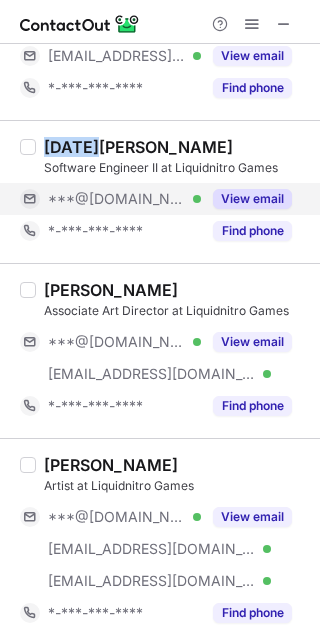 click on "View email" at bounding box center (252, 199) 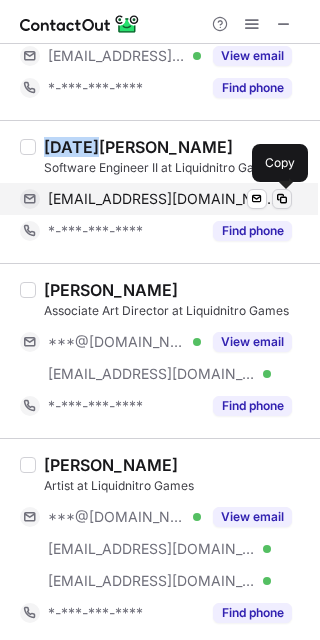 click at bounding box center [282, 199] 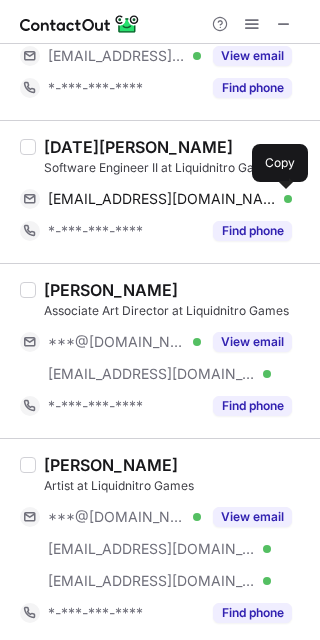 click on "Ananda Gupta" at bounding box center [111, 465] 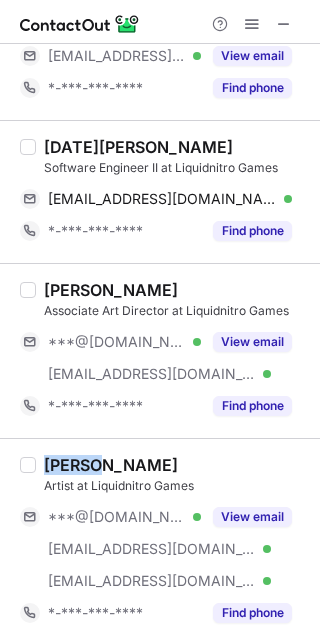 copy on "Ananda" 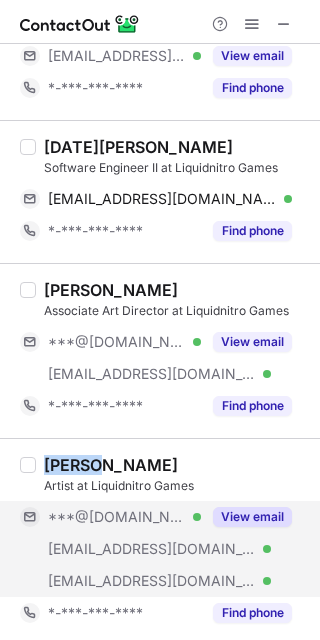 click on "View email" at bounding box center (252, 517) 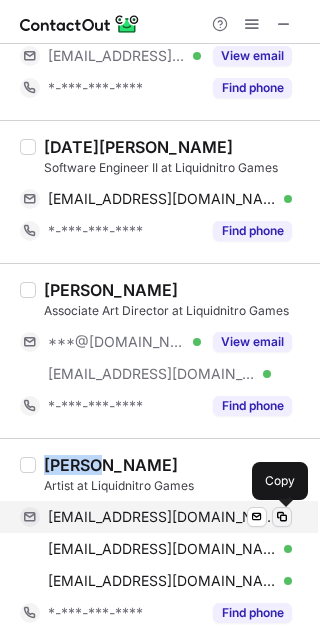click at bounding box center (282, 517) 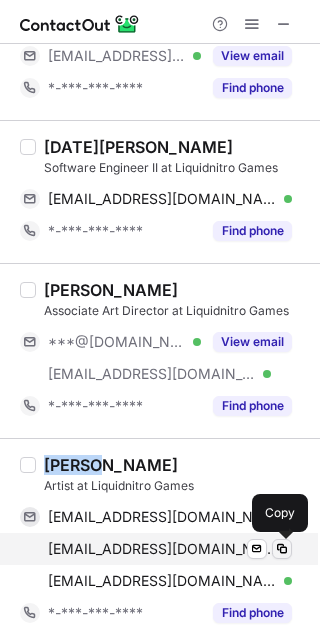 click at bounding box center (282, 549) 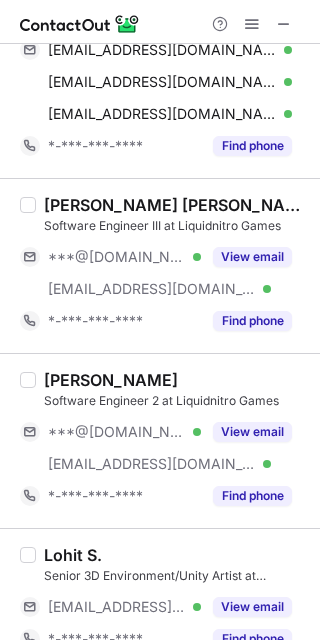 scroll, scrollTop: 3655, scrollLeft: 0, axis: vertical 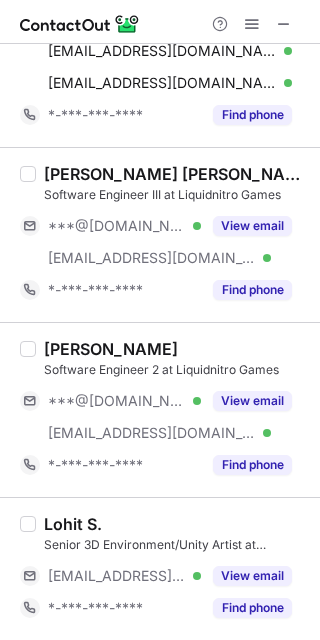 click on "Sushrut Singatkar" at bounding box center [111, 349] 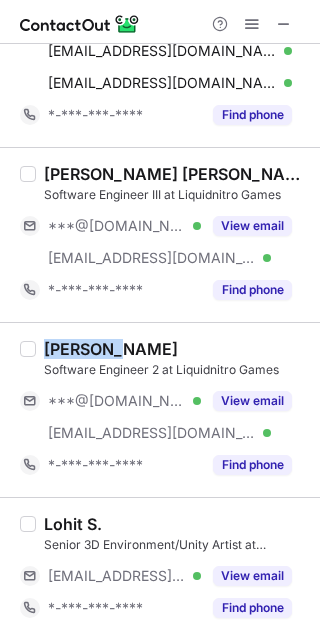 copy on "Sushrut" 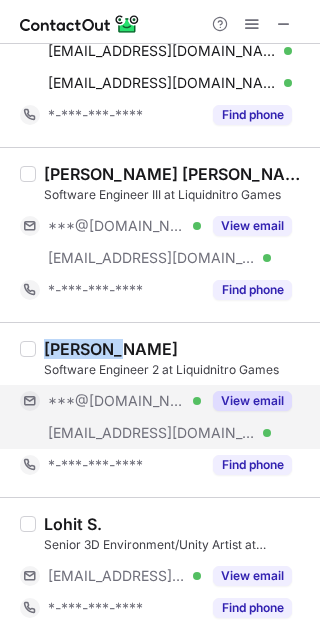 click on "View email" at bounding box center [252, 401] 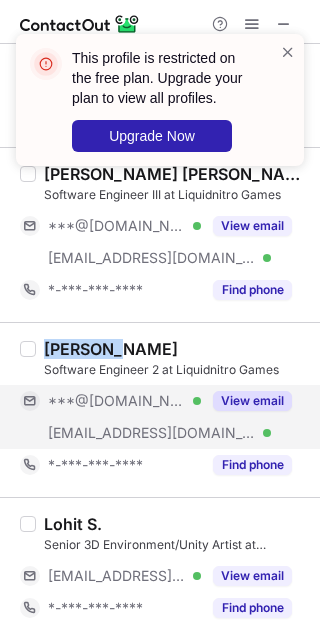 click on "View email" at bounding box center [252, 401] 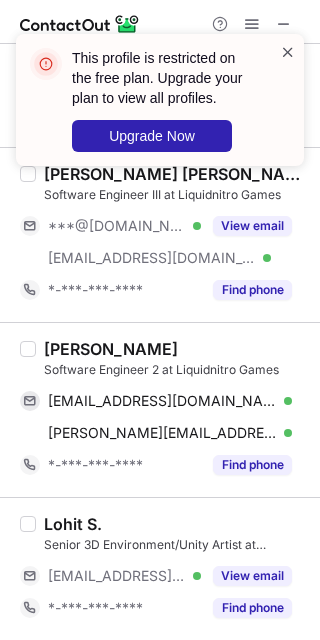 click at bounding box center (288, 52) 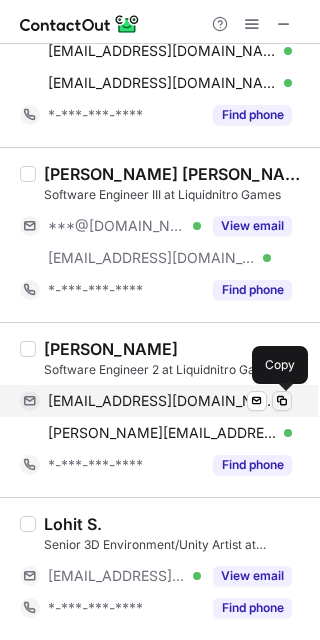 click at bounding box center [282, 401] 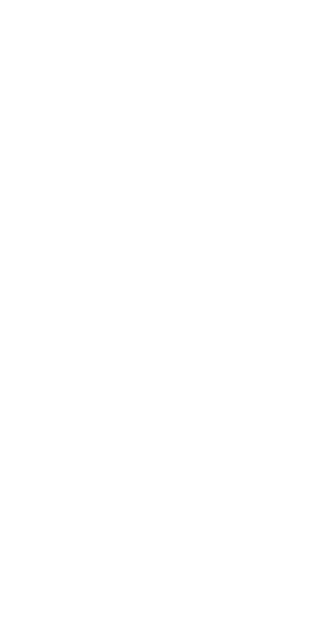 scroll, scrollTop: 0, scrollLeft: 0, axis: both 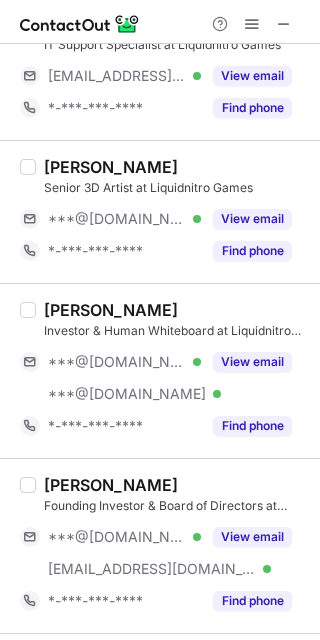 click on "[PERSON_NAME]" at bounding box center (111, 167) 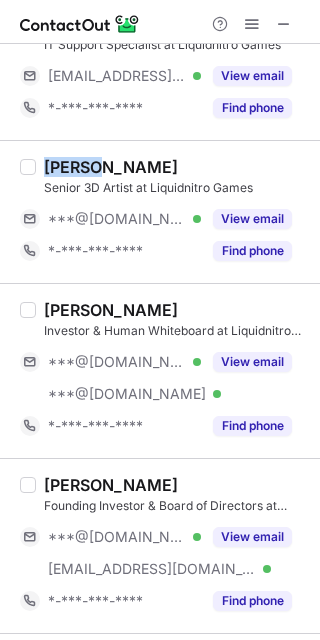 click on "[PERSON_NAME]" at bounding box center [111, 167] 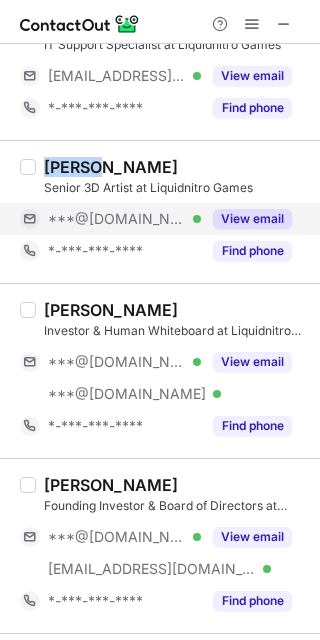 click on "View email" at bounding box center (252, 219) 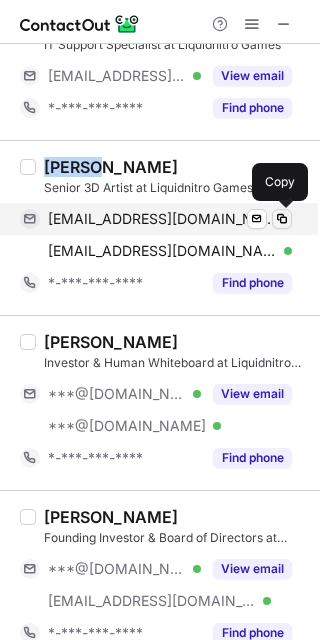 click at bounding box center [282, 219] 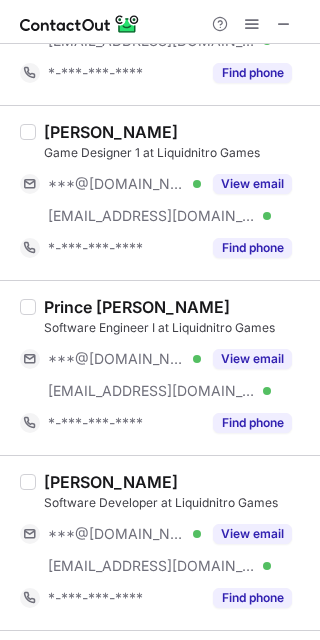 scroll, scrollTop: 1688, scrollLeft: 0, axis: vertical 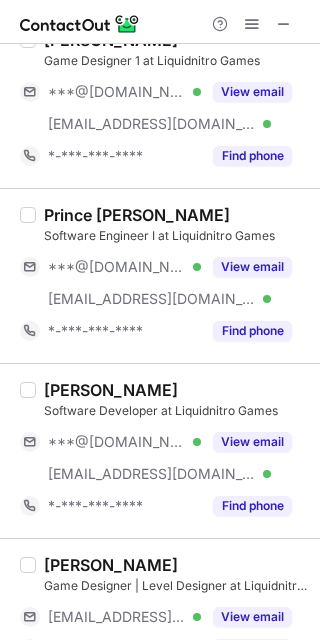 click on "Prince Choudhary" at bounding box center [137, 215] 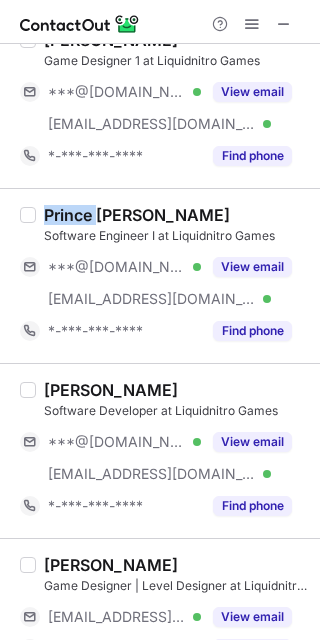 click on "Prince Choudhary" at bounding box center [137, 215] 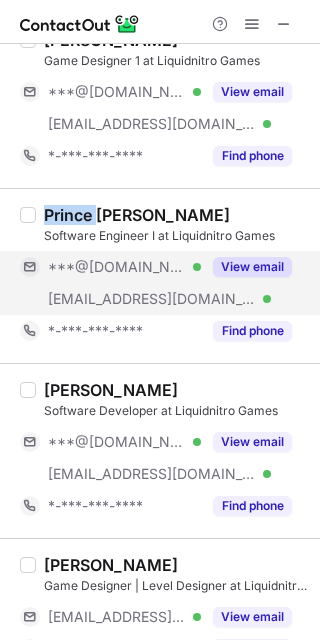 click on "View email" at bounding box center (252, 267) 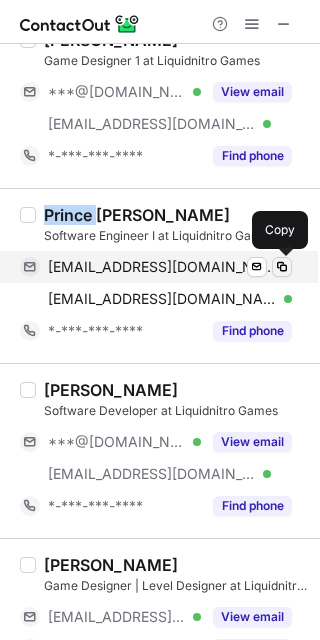 click at bounding box center (282, 267) 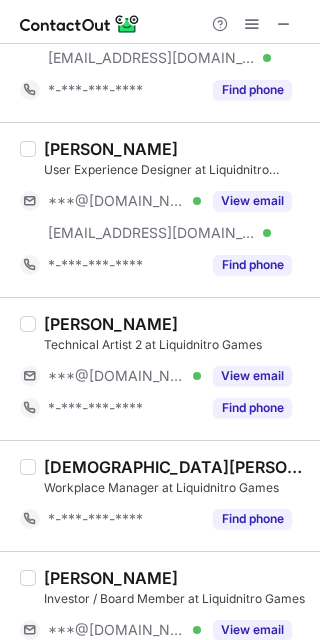 scroll, scrollTop: 2612, scrollLeft: 0, axis: vertical 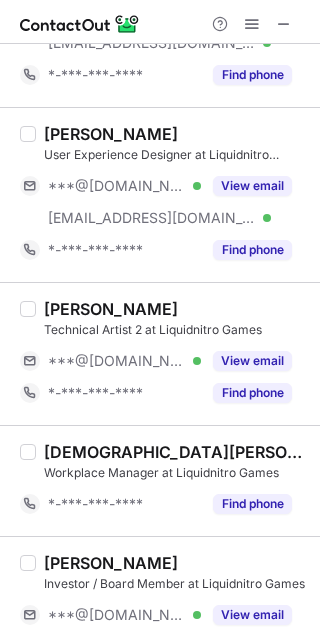 click on "Sreejith Sreenivasan" at bounding box center (111, 309) 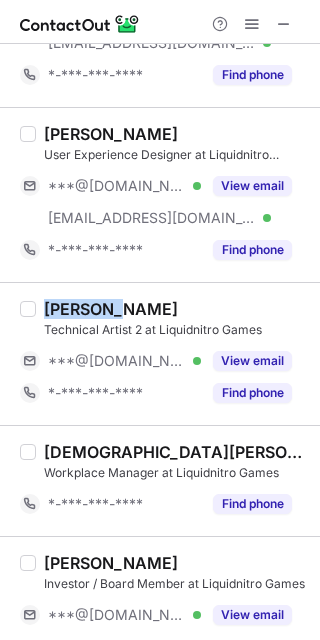copy on "Sreejith" 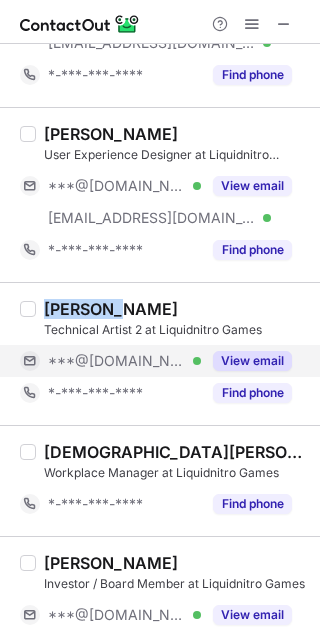 click on "View email" at bounding box center [252, 361] 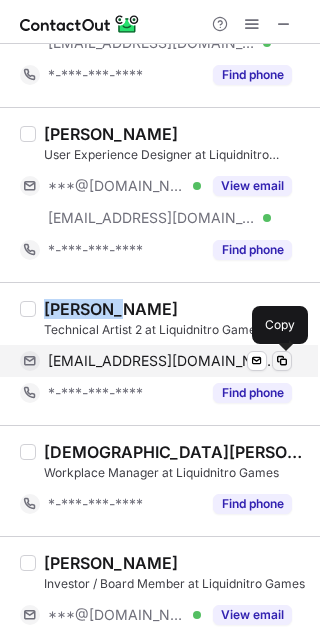 click at bounding box center [282, 361] 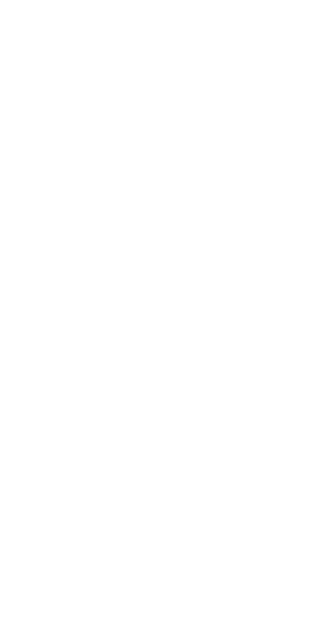 scroll, scrollTop: 0, scrollLeft: 0, axis: both 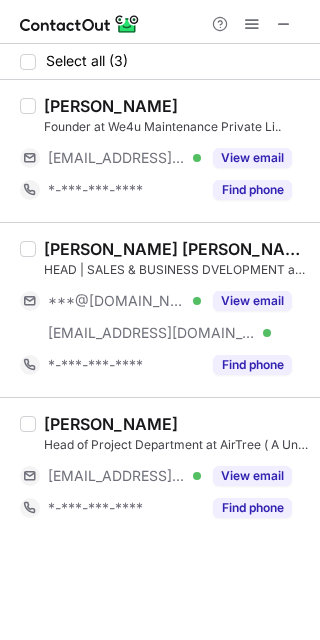 click on "[PERSON_NAME] [PERSON_NAME]" at bounding box center (176, 249) 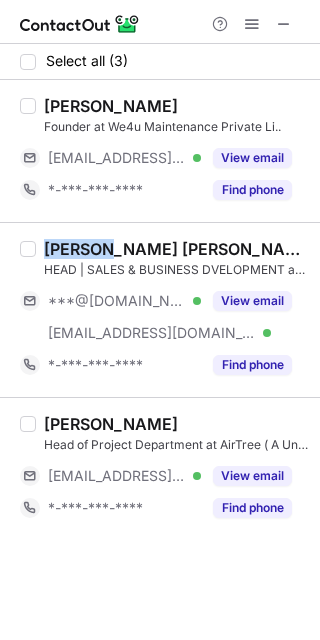 click on "Shashi Kant Jaisal" at bounding box center [176, 249] 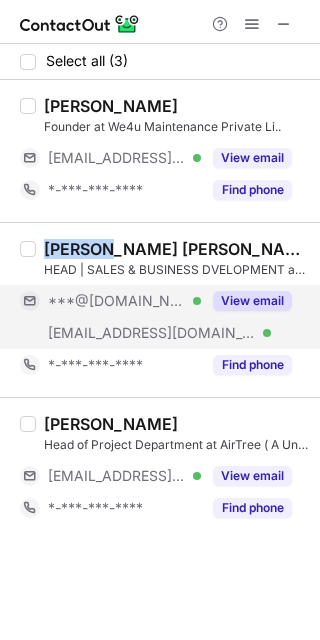 click on "View email" at bounding box center [252, 301] 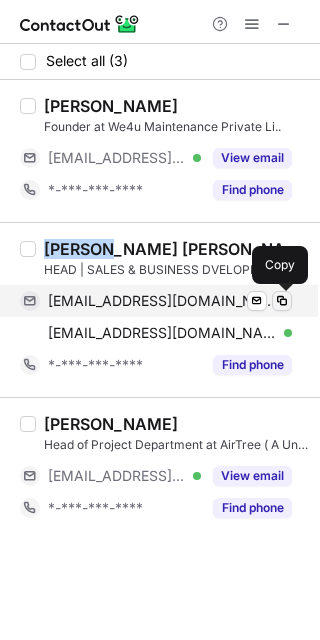 click at bounding box center (282, 301) 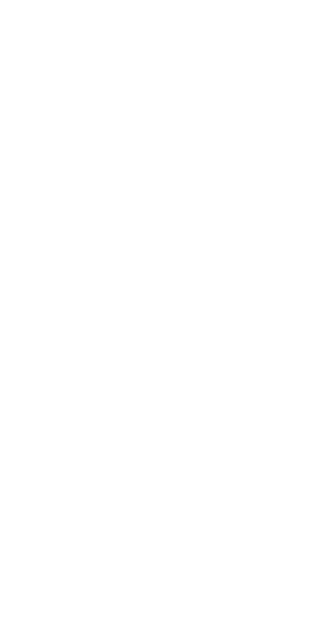 scroll, scrollTop: 0, scrollLeft: 0, axis: both 